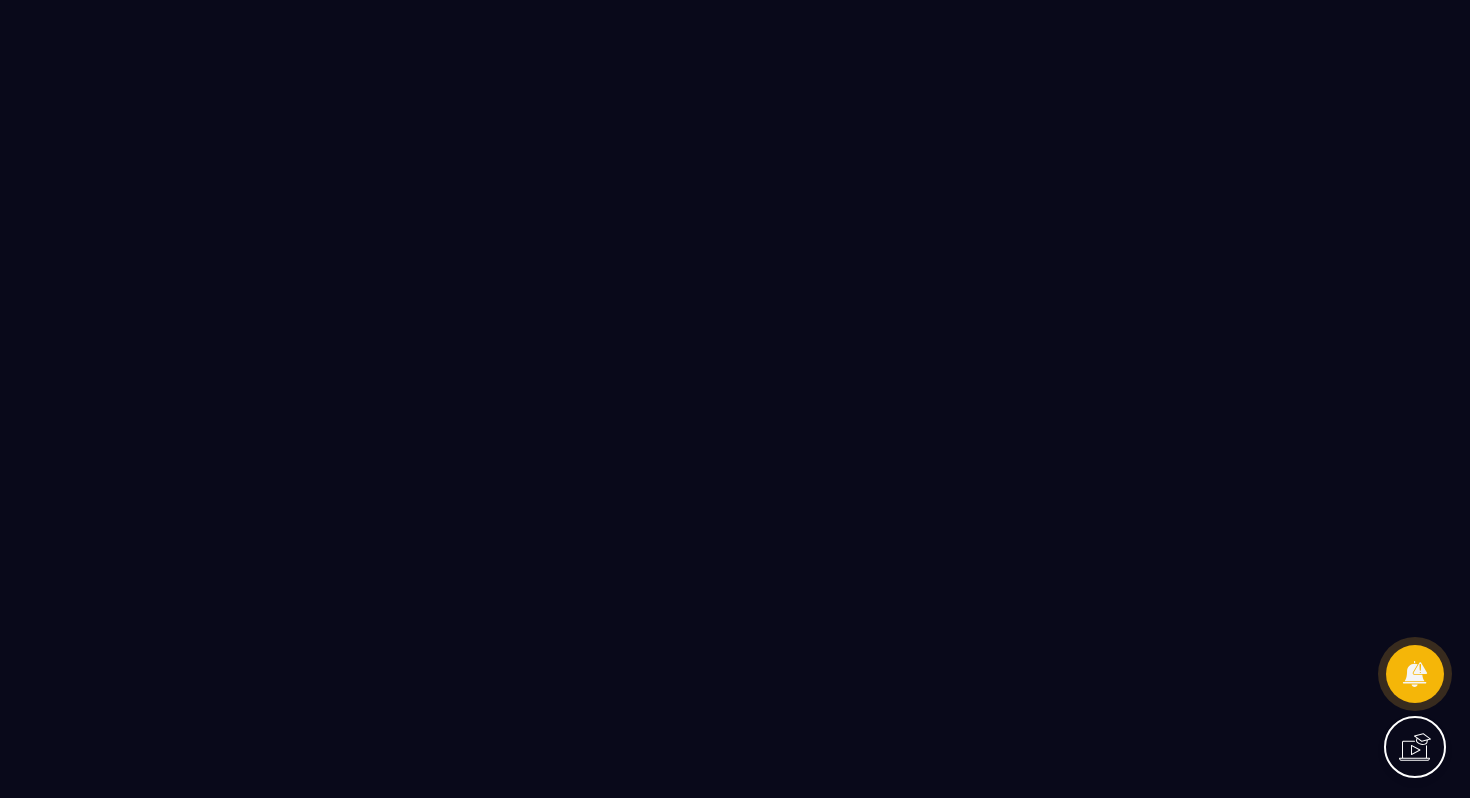 scroll, scrollTop: 0, scrollLeft: 0, axis: both 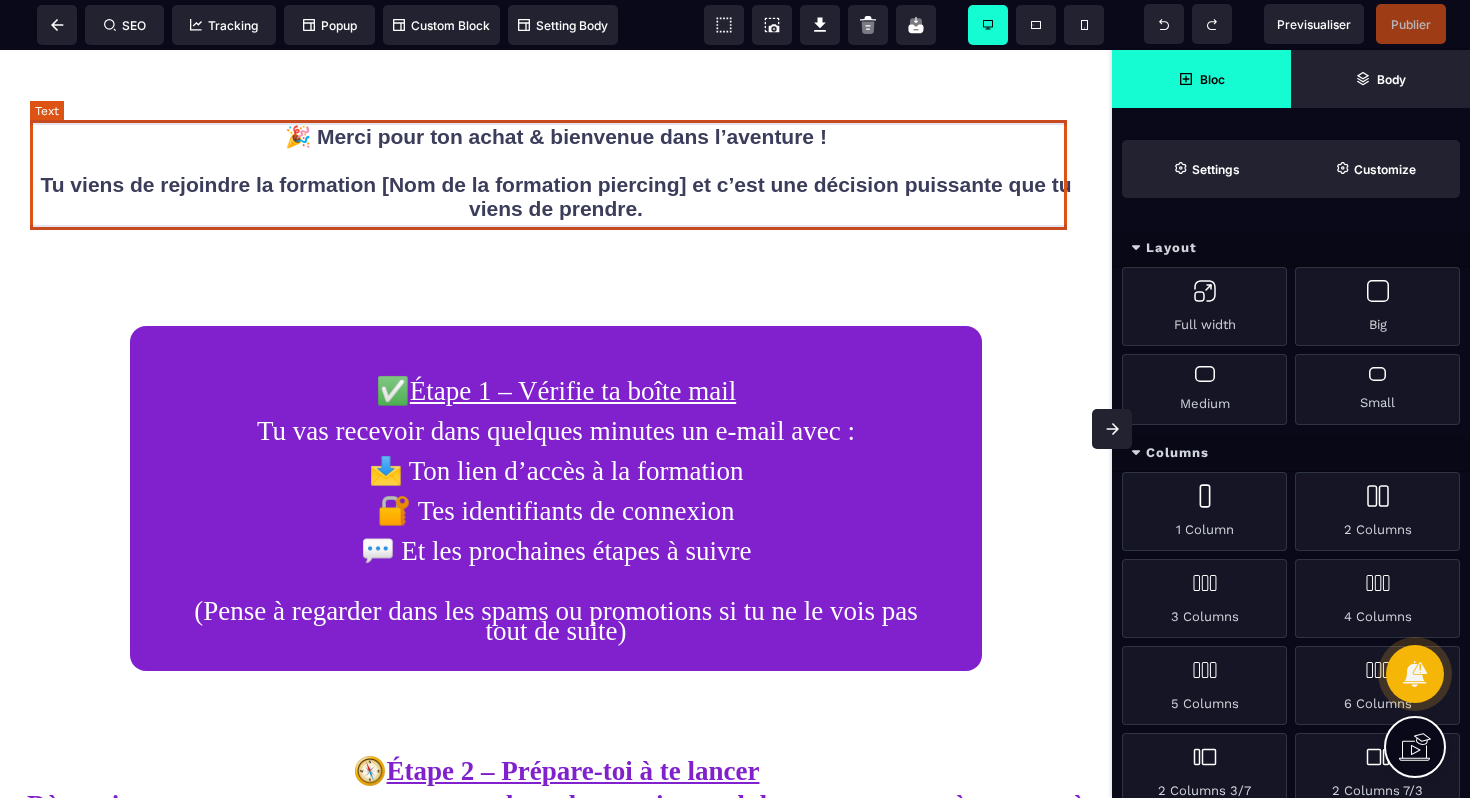 click on "🎉 Merci pour ton achat & bienvenue dans l’aventure ! Tu viens de rejoindre la formation [Nom de la formation piercing] et c’est une décision puissante que tu viens de prendre." at bounding box center (556, 173) 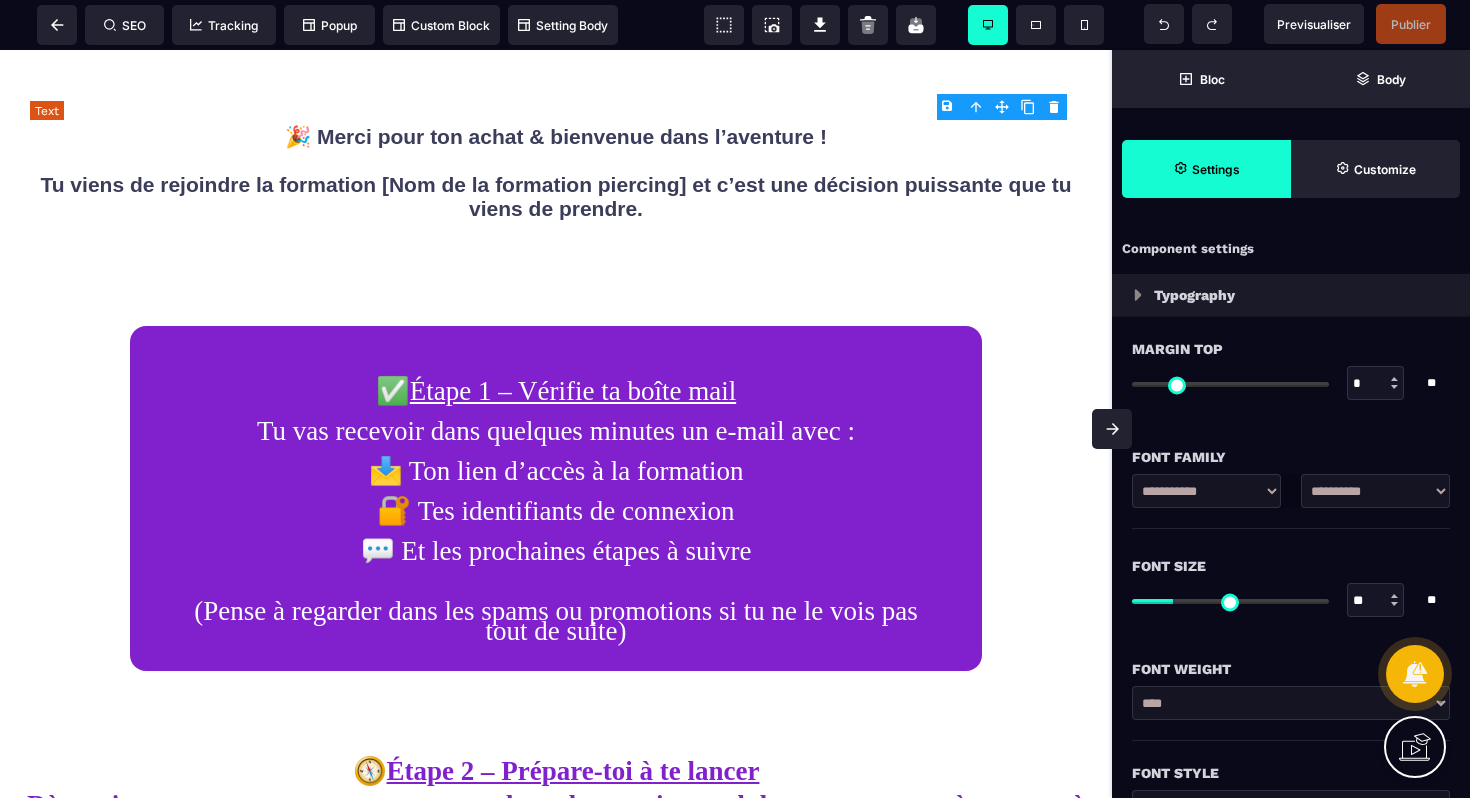 type on "*" 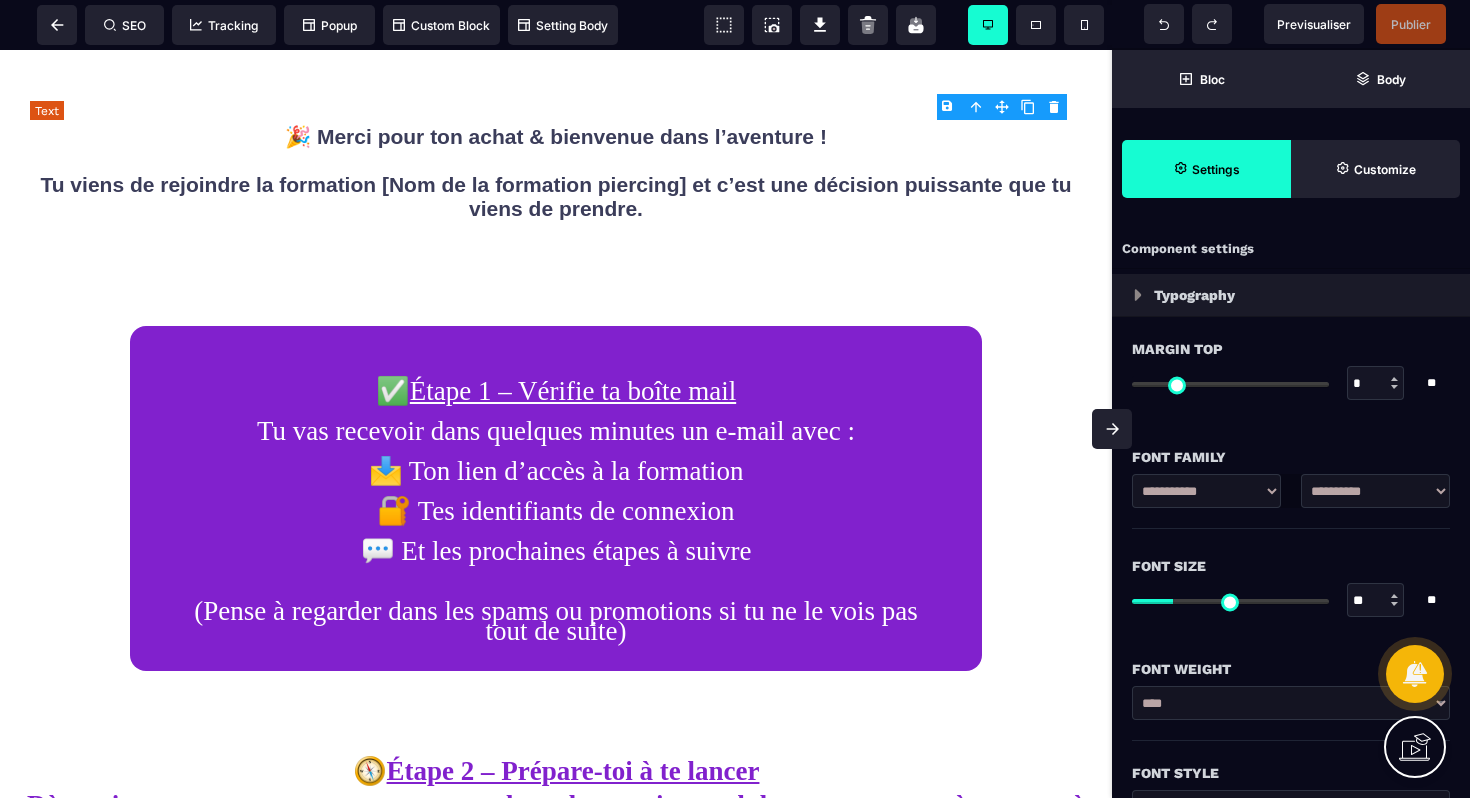 type on "*" 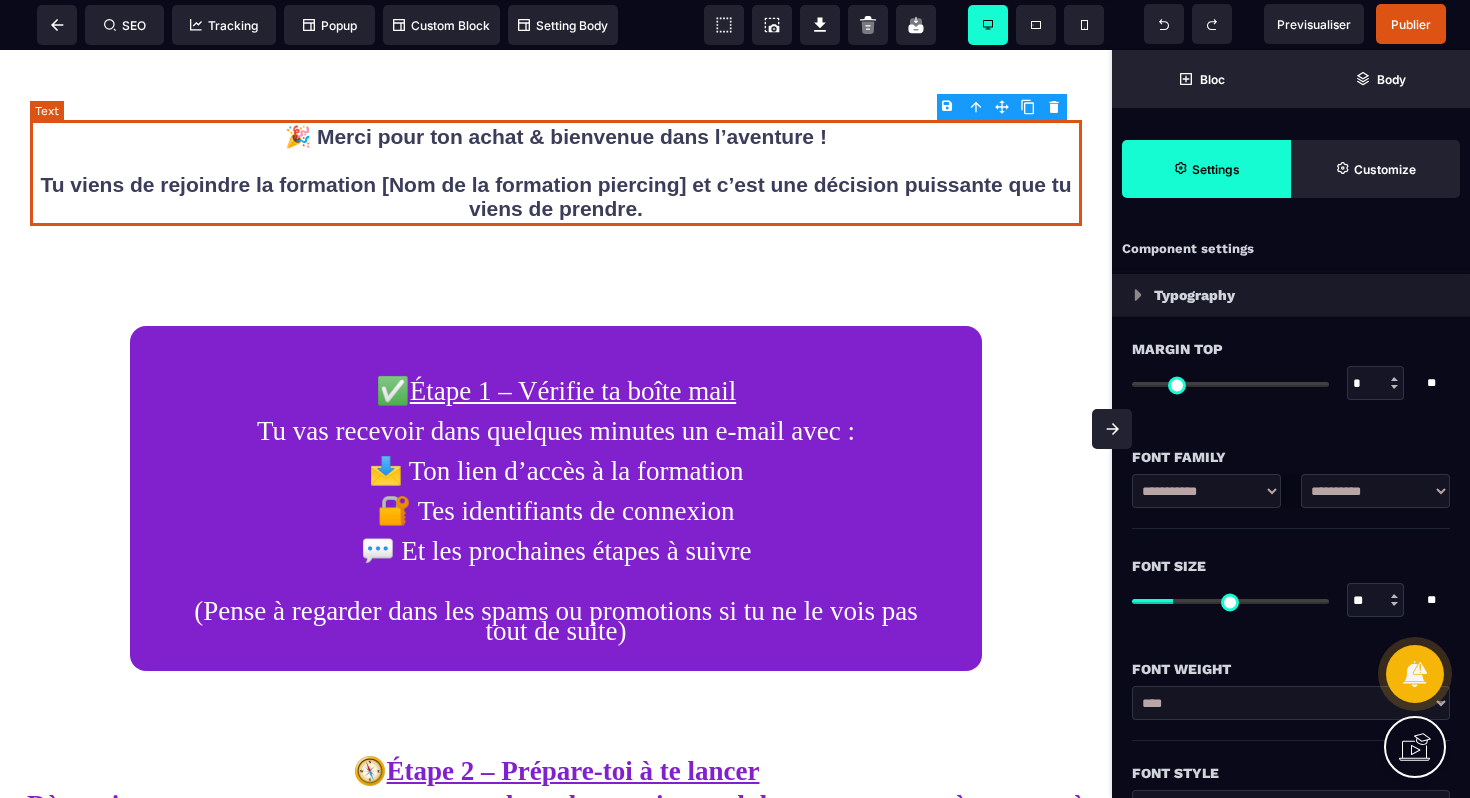 click on "🎉 Merci pour ton achat & bienvenue dans l’aventure ! Tu viens de rejoindre la formation [Nom de la formation piercing] et c’est une décision puissante que tu viens de prendre." at bounding box center [556, 173] 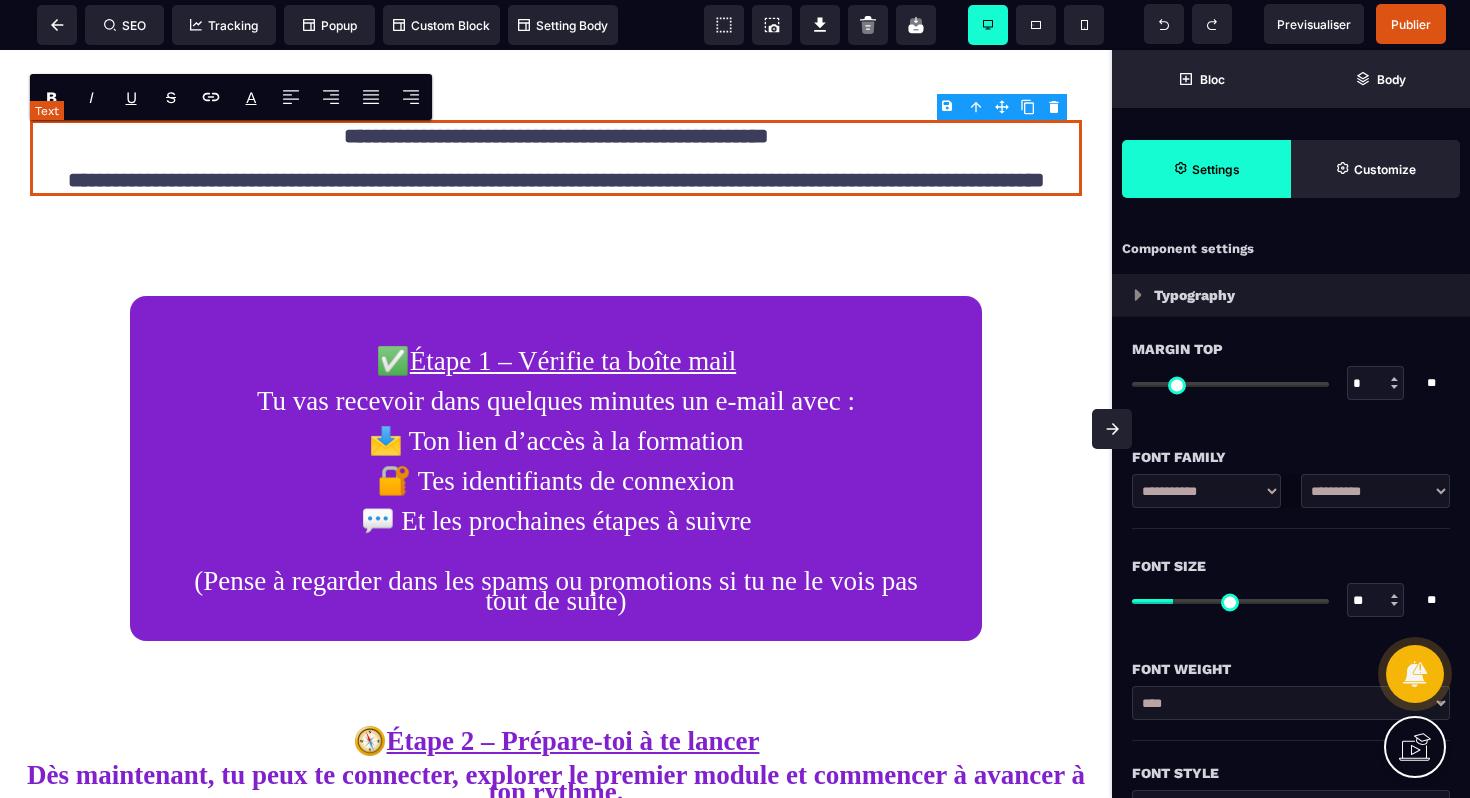 click on "**********" at bounding box center [556, 158] 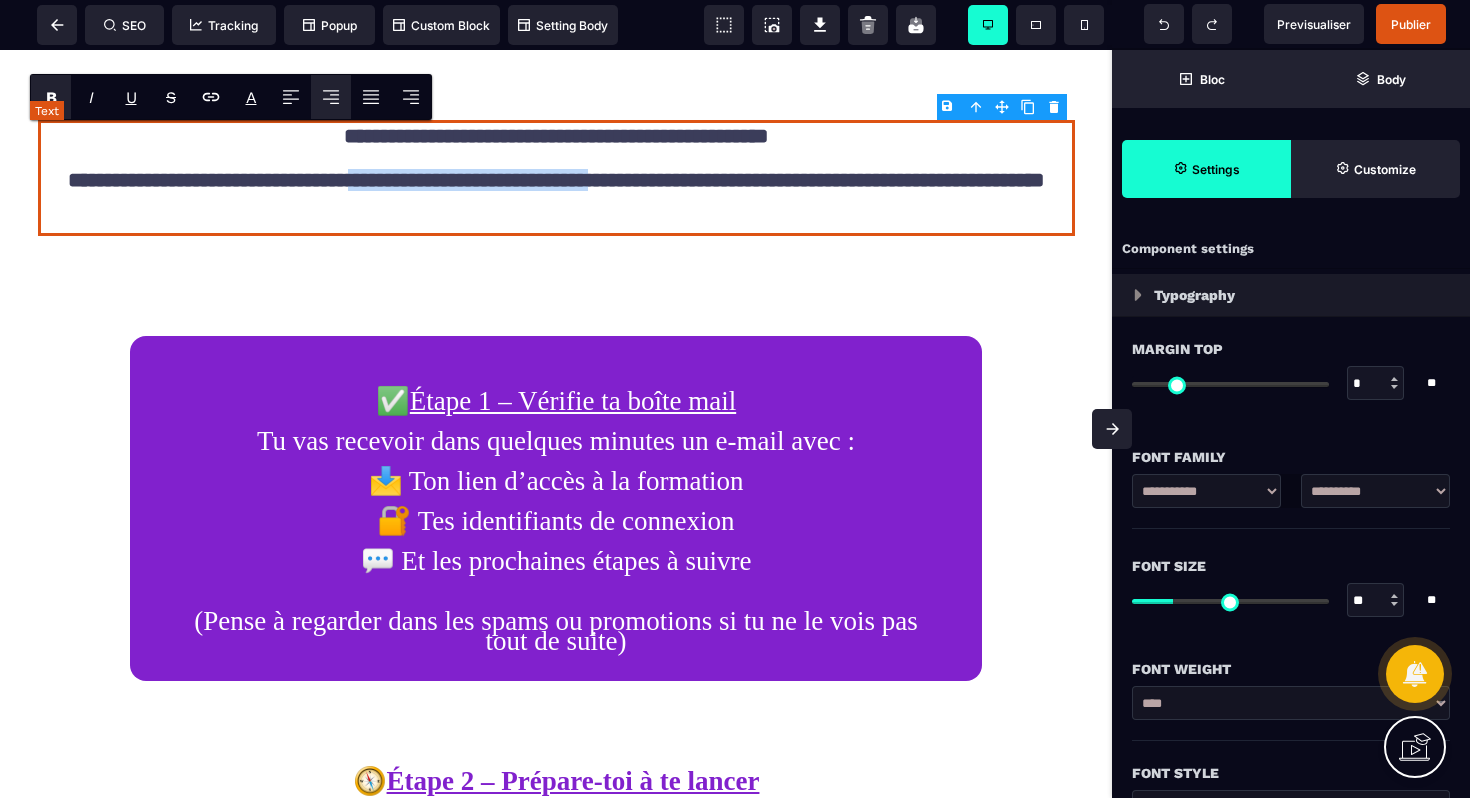 drag, startPoint x: 451, startPoint y: 184, endPoint x: 791, endPoint y: 187, distance: 340.01324 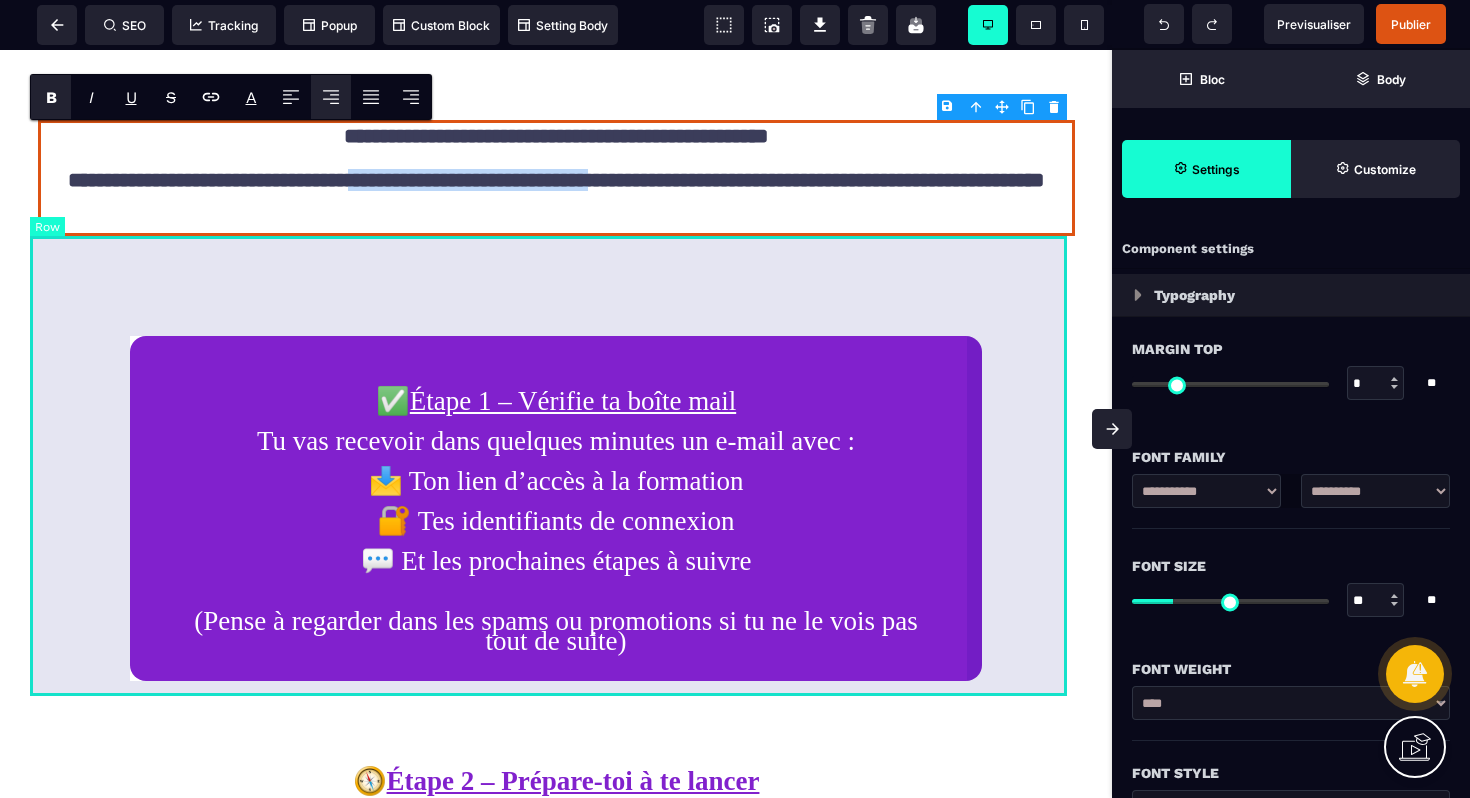 type 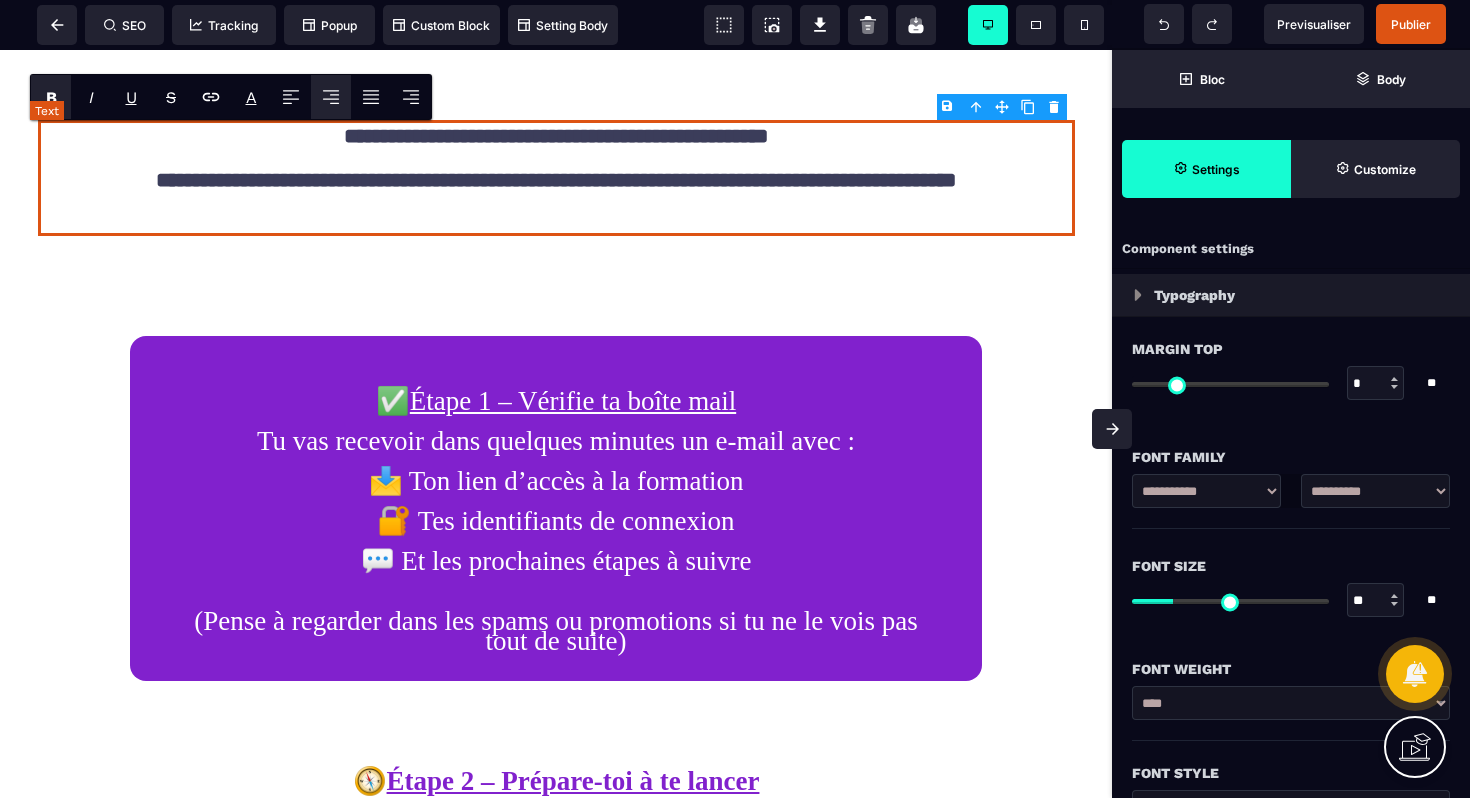 click on "**********" at bounding box center [556, 178] 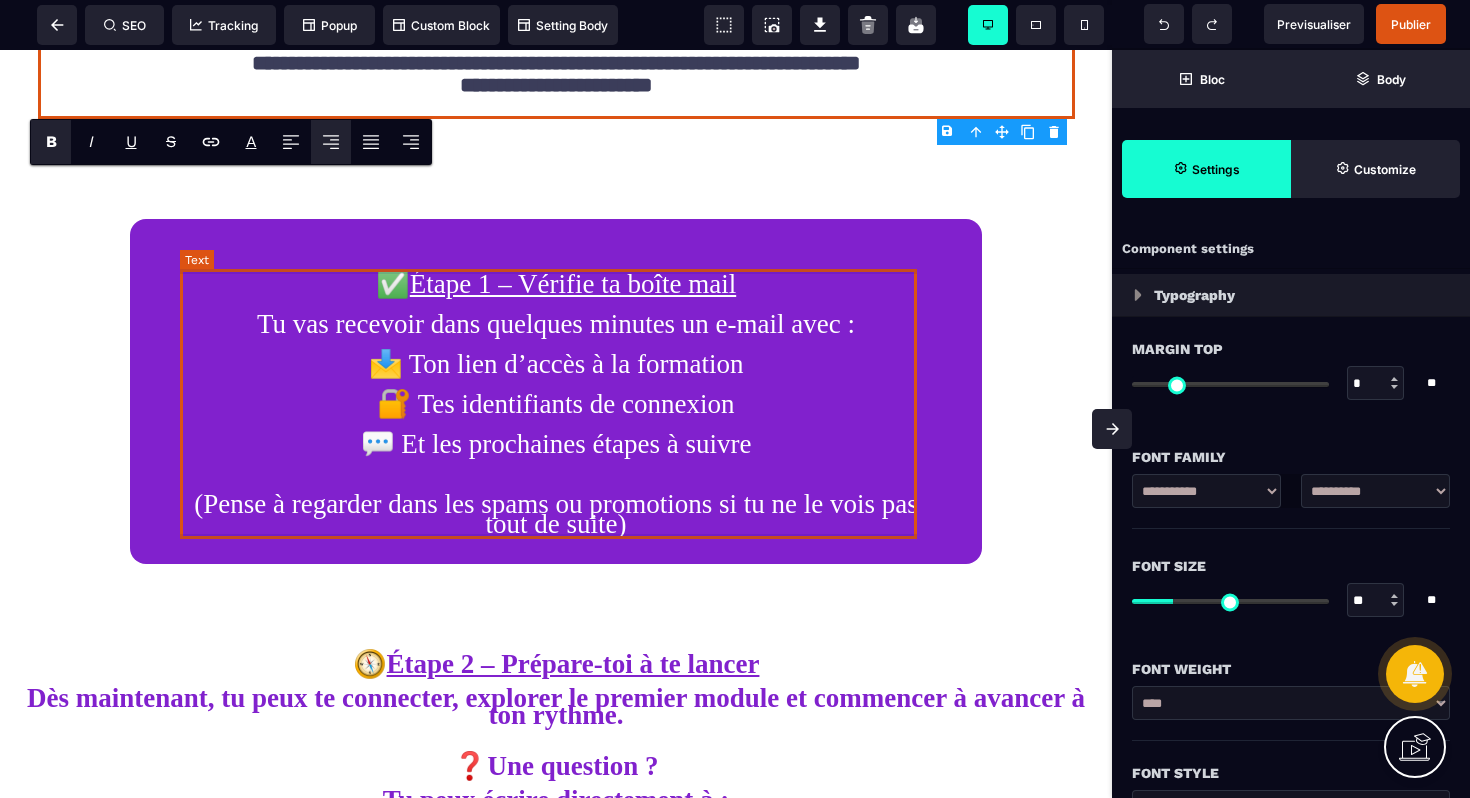 scroll, scrollTop: 213, scrollLeft: 0, axis: vertical 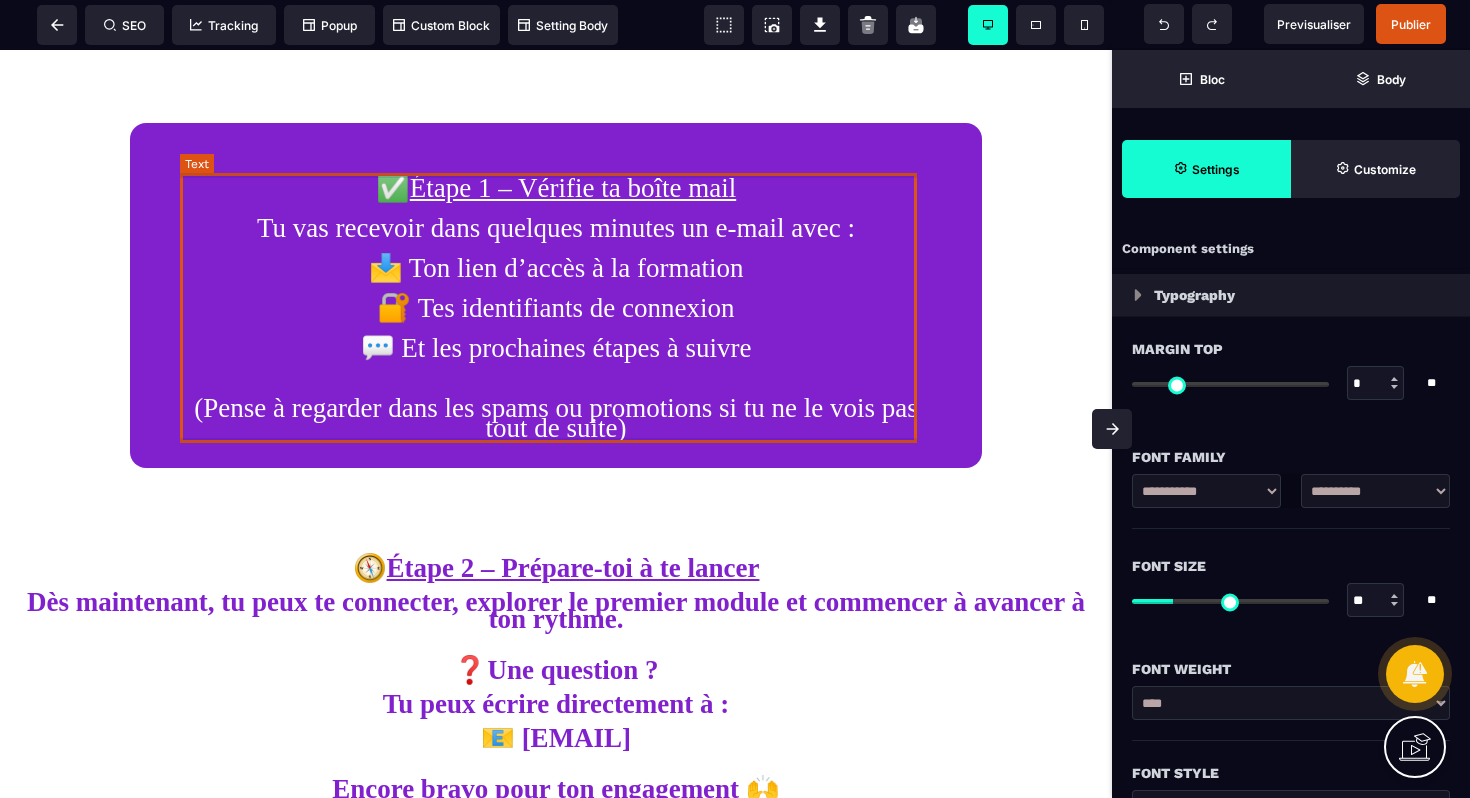 click on "✅ Étape 1 – Vérifie ta boîte mail Tu vas recevoir dans quelques minutes un e-mail avec : 📩 Ton lien d’accès à la formation 🔐 Tes identifiants de connexion 💬 Et les prochaines étapes à suivre (Pense à regarder dans les spams ou promotions si tu ne le vois pas tout de suite)" at bounding box center [556, 308] 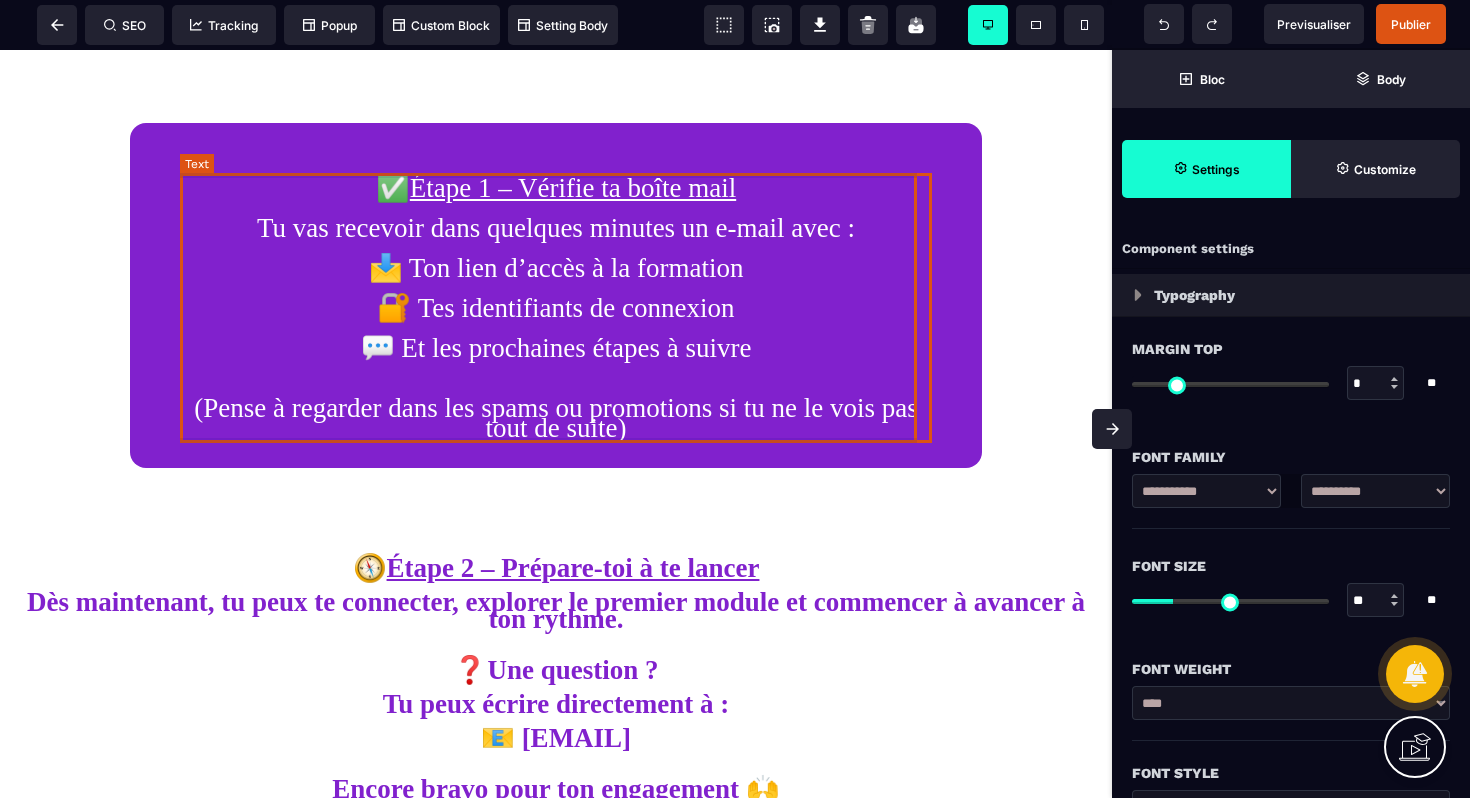 select on "***" 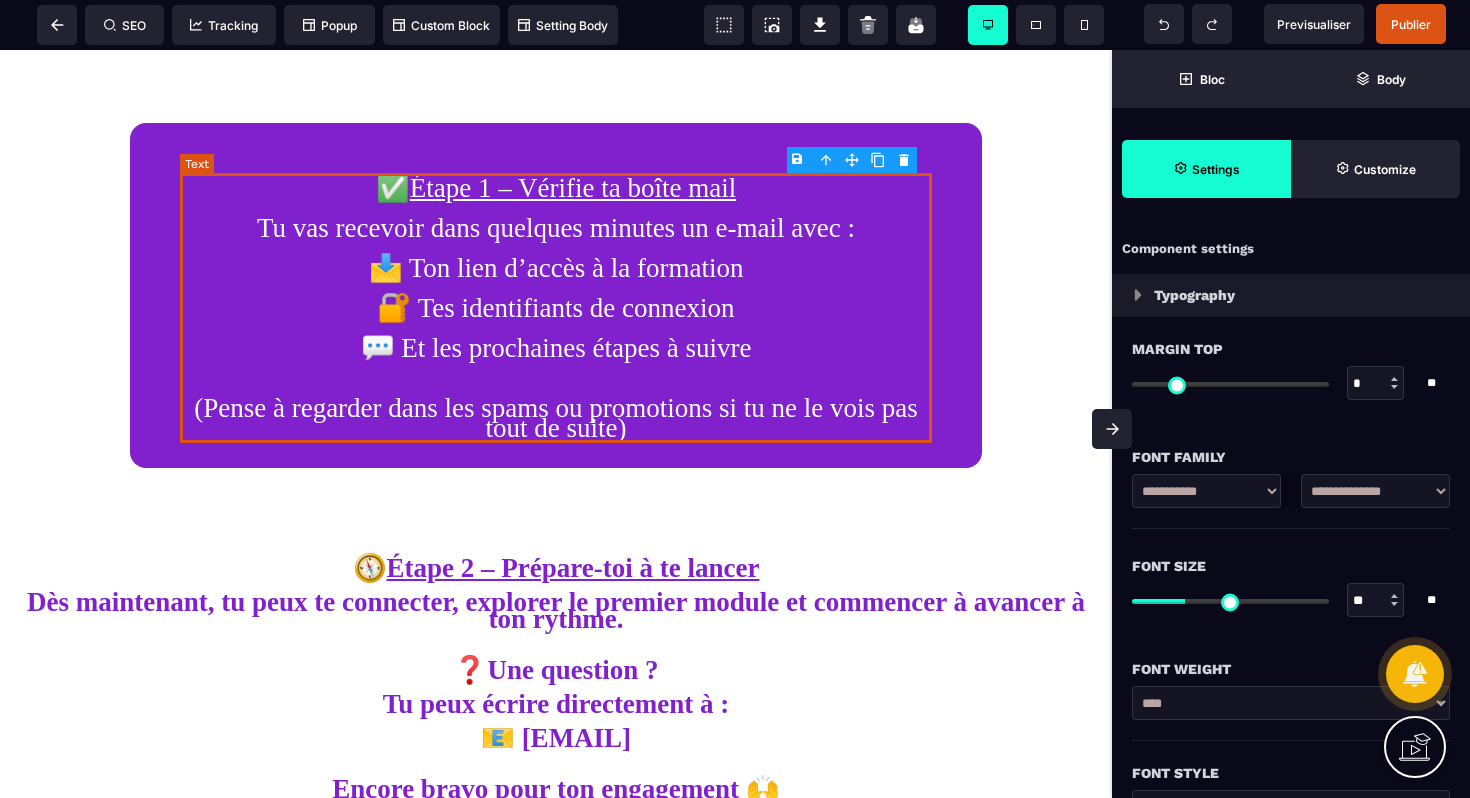 click on "✅ Étape 1 – Vérifie ta boîte mail Tu vas recevoir dans quelques minutes un e-mail avec : 📩 Ton lien d’accès à la formation 🔐 Tes identifiants de connexion 💬 Et les prochaines étapes à suivre (Pense à regarder dans les spams ou promotions si tu ne le vois pas tout de suite)" at bounding box center (556, 308) 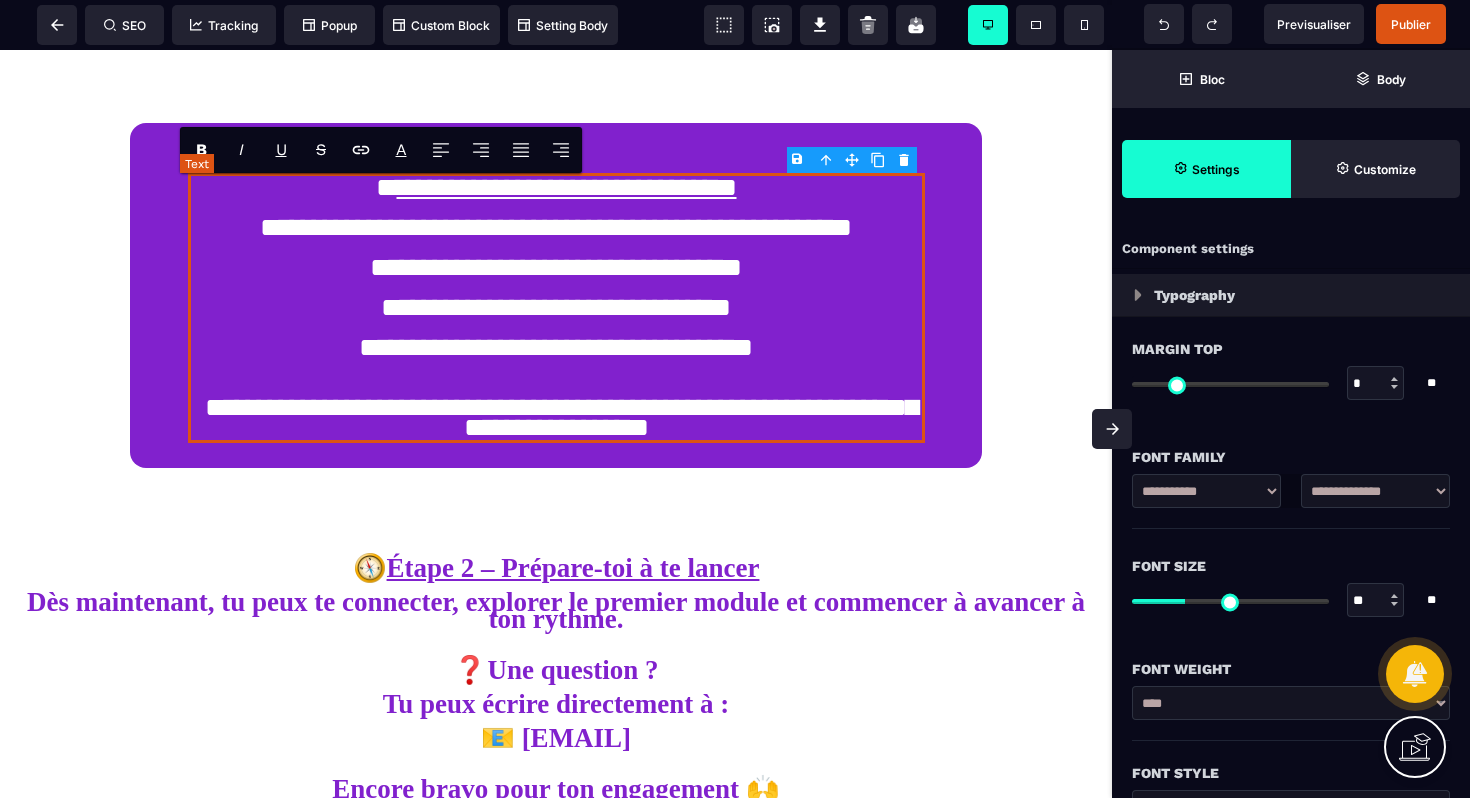 type 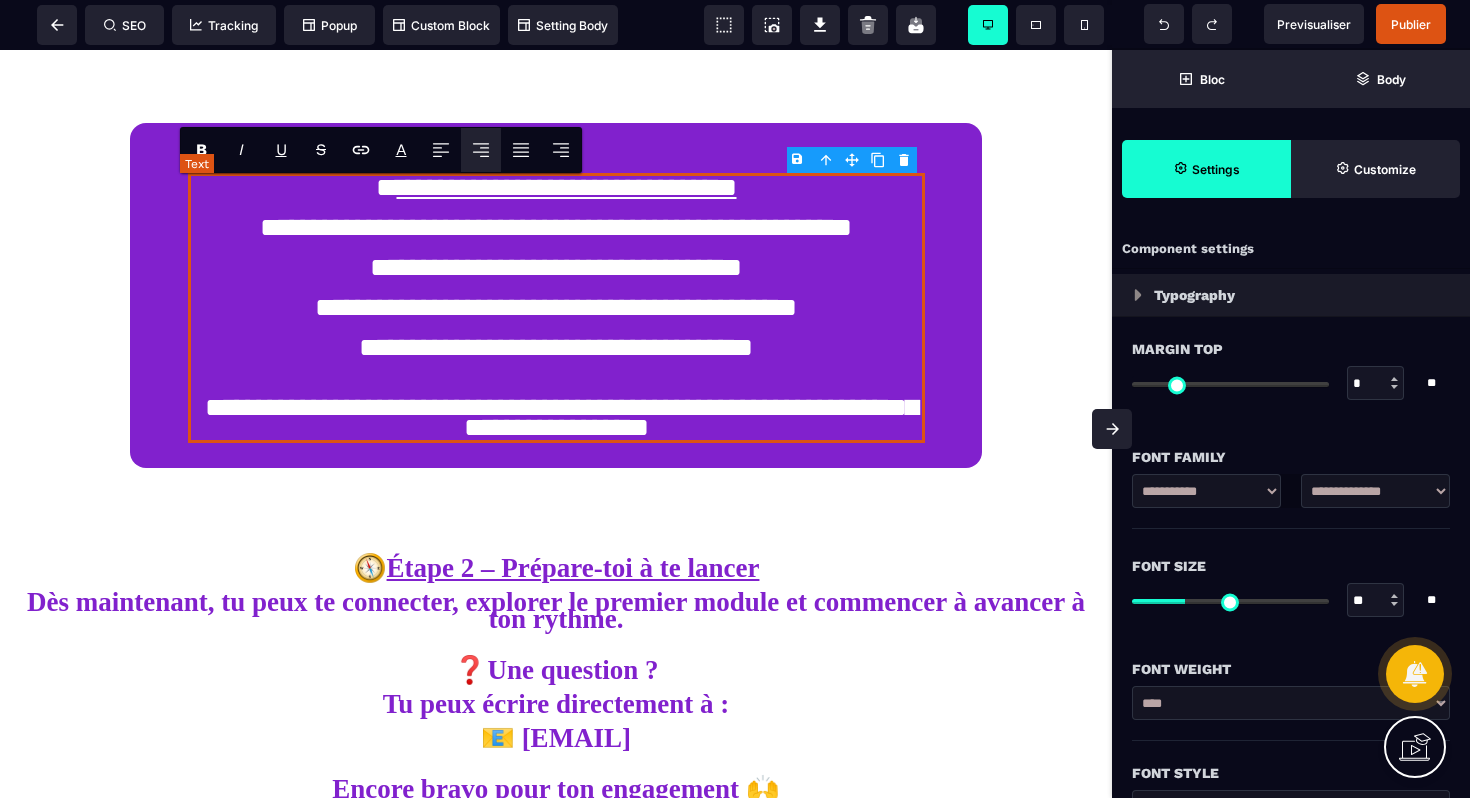 click on "**********" at bounding box center [556, 308] 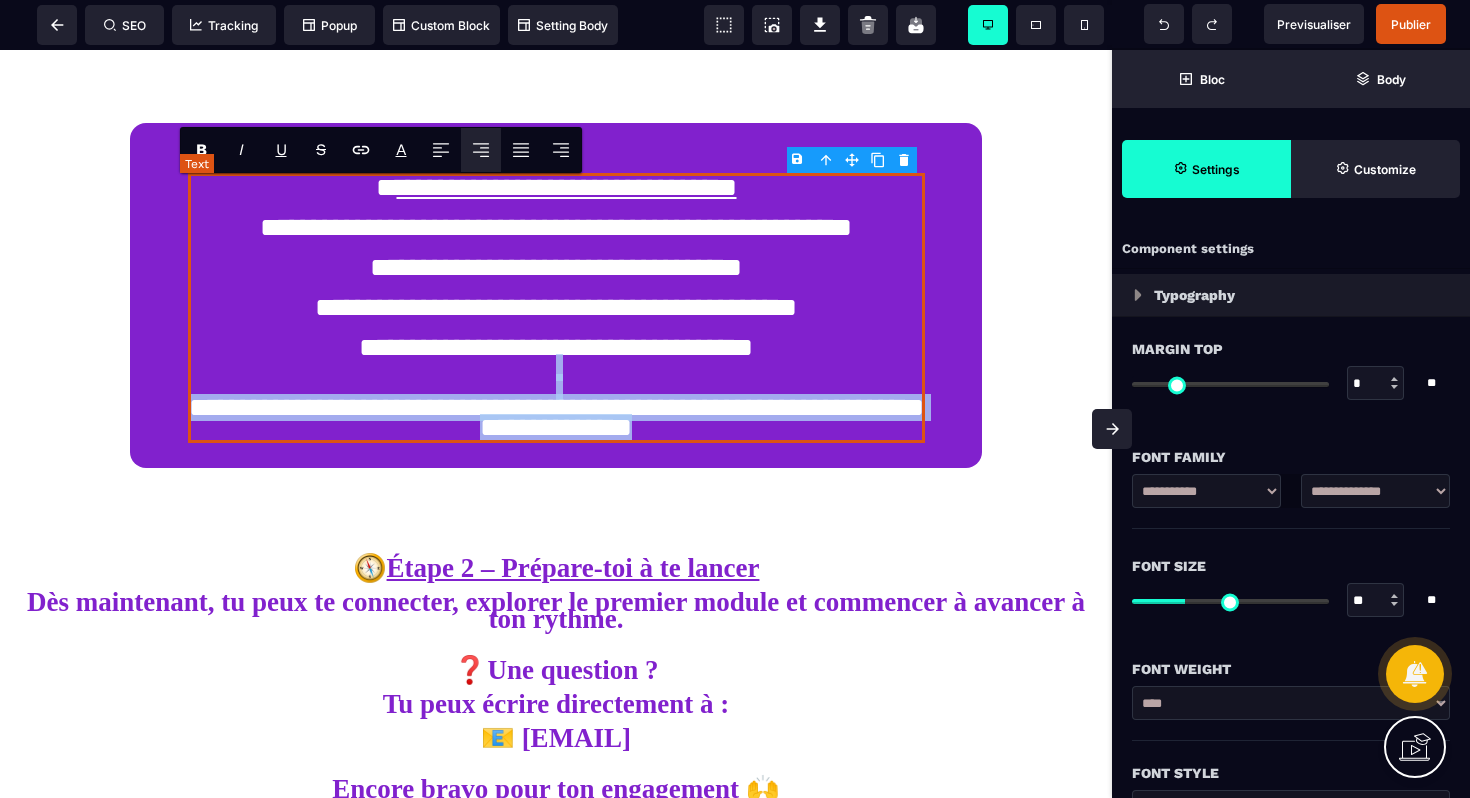 drag, startPoint x: 660, startPoint y: 427, endPoint x: 206, endPoint y: 394, distance: 455.19775 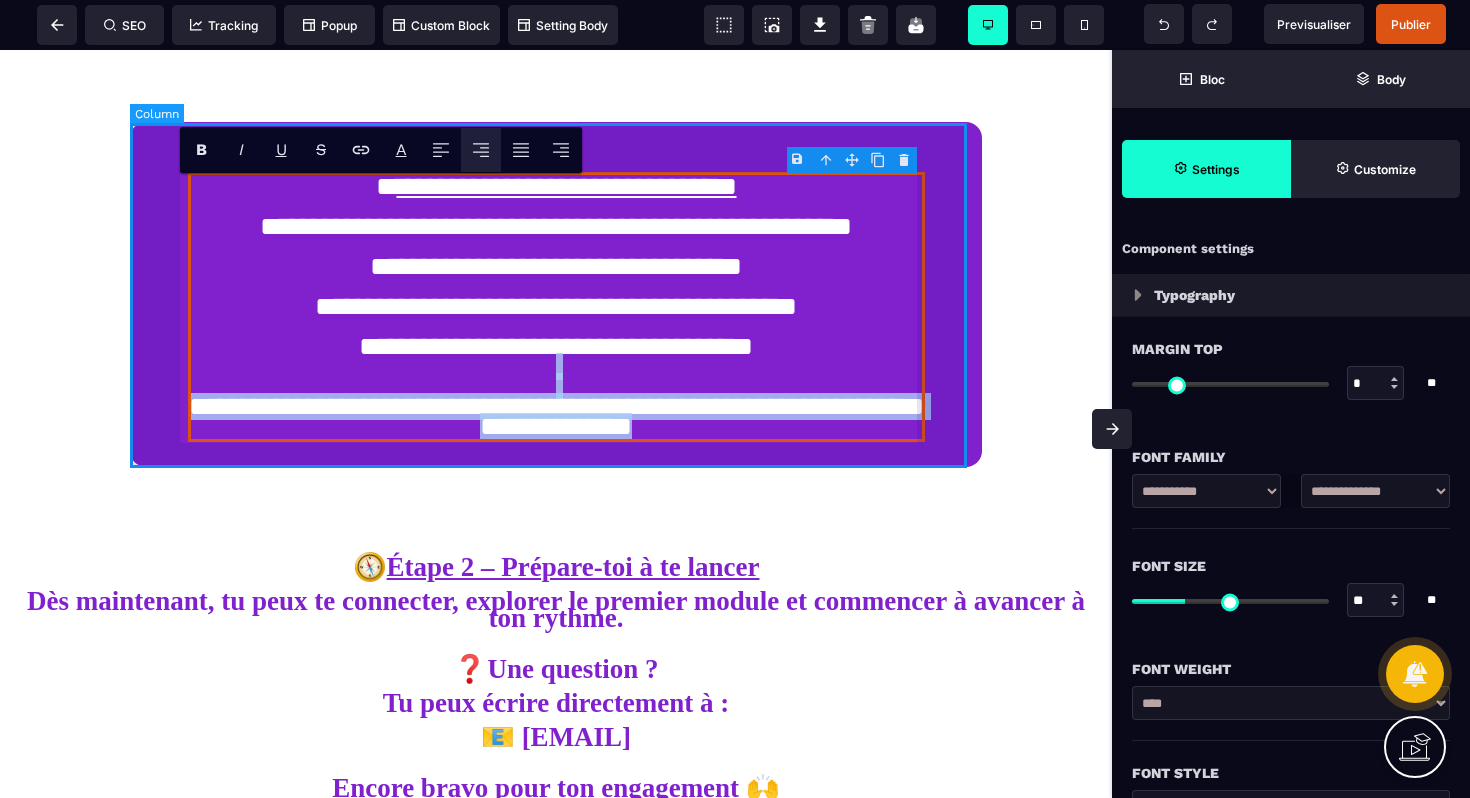 scroll, scrollTop: 489, scrollLeft: 0, axis: vertical 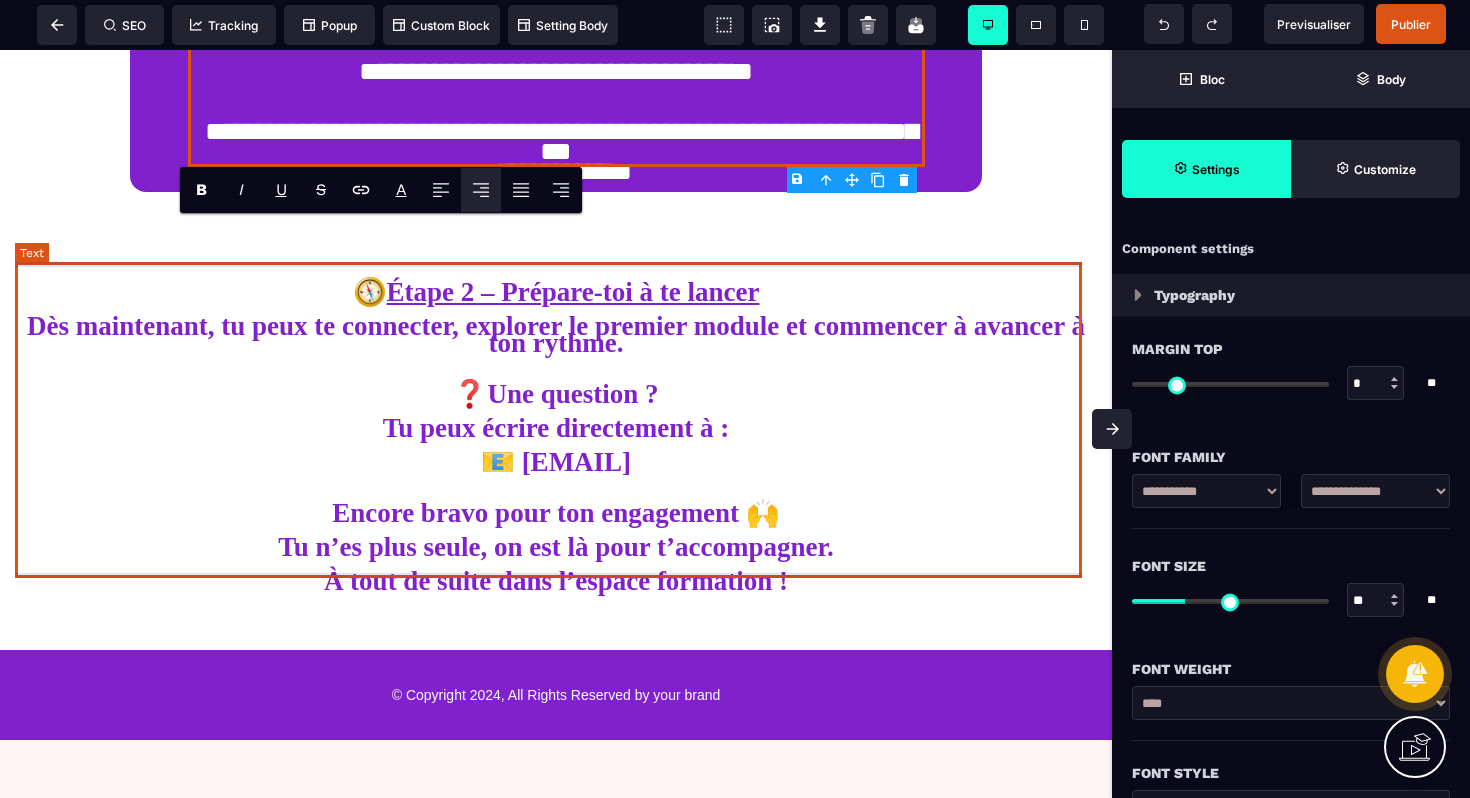 click on "🧭 Étape 2 – Prépare-toi à te lancer Dès maintenant, tu peux te connecter, explorer le premier module et commencer à avancer à ton rythme. ❓Une question ? Tu peux écrire directement à : 📧 [EMAIL] Encore bravo pour ton engagement 🙌 Tu n’es plus seule, on est là pour t’accompagner. À tout de suite dans l’espace formation !" at bounding box center [556, 428] 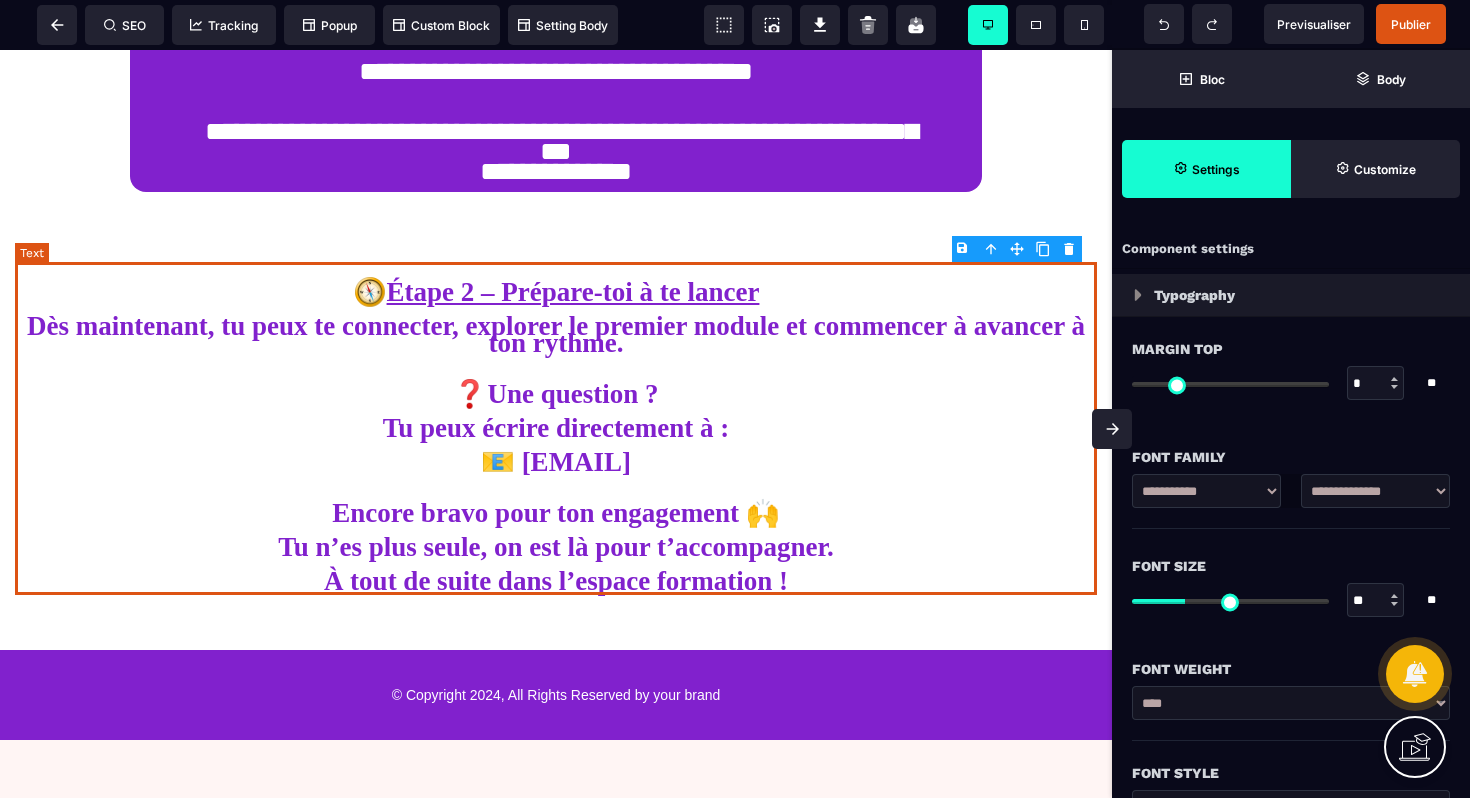 click on "🧭 Étape 2 – Prépare-toi à te lancer Dès maintenant, tu peux te connecter, explorer le premier module et commencer à avancer à ton rythme. ❓Une question ? Tu peux écrire directement à : 📧 [EMAIL] Encore bravo pour ton engagement 🙌 Tu n’es plus seule, on est là pour t’accompagner. À tout de suite dans l’espace formation !" at bounding box center (556, 428) 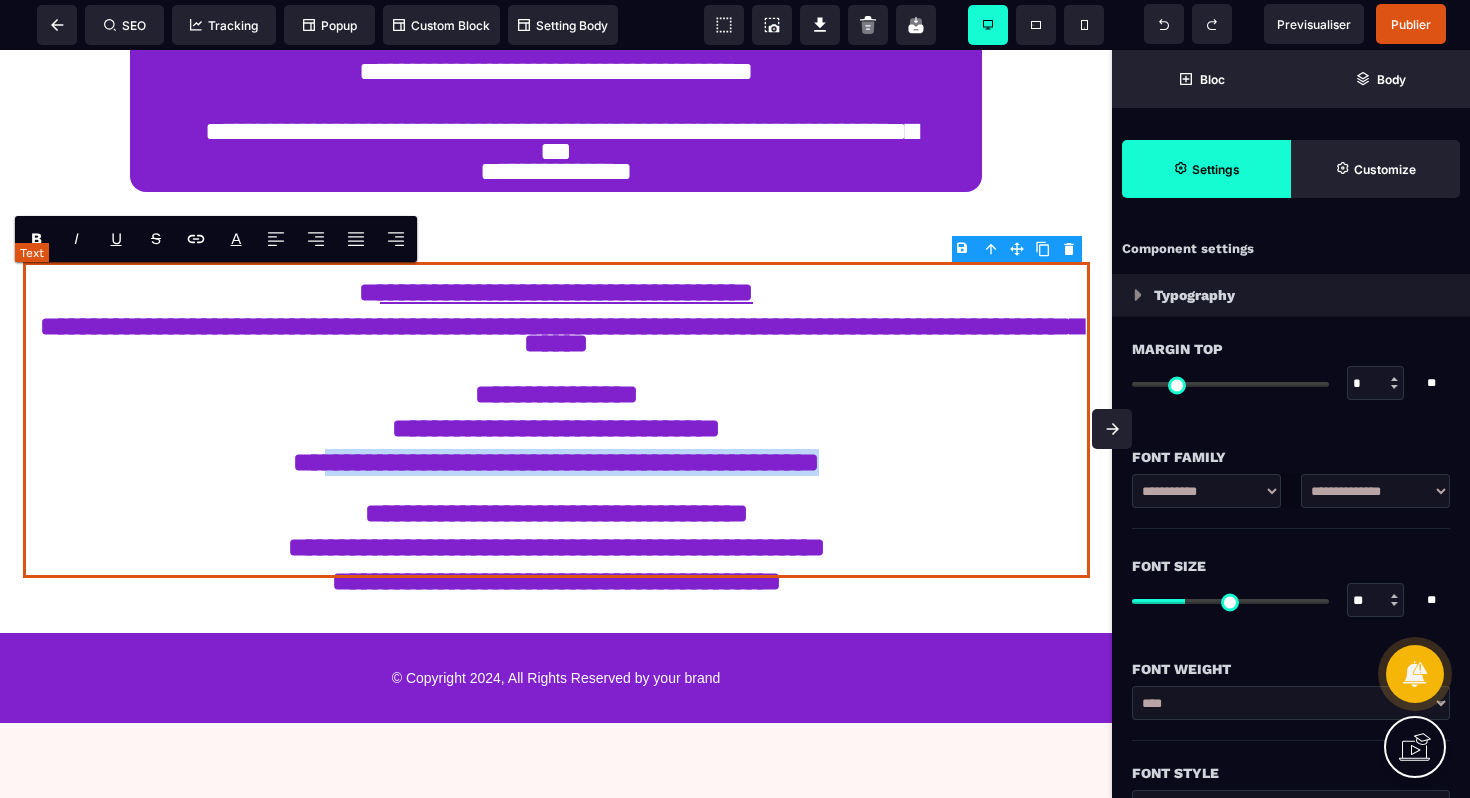 drag, startPoint x: 826, startPoint y: 444, endPoint x: 340, endPoint y: 435, distance: 486.0833 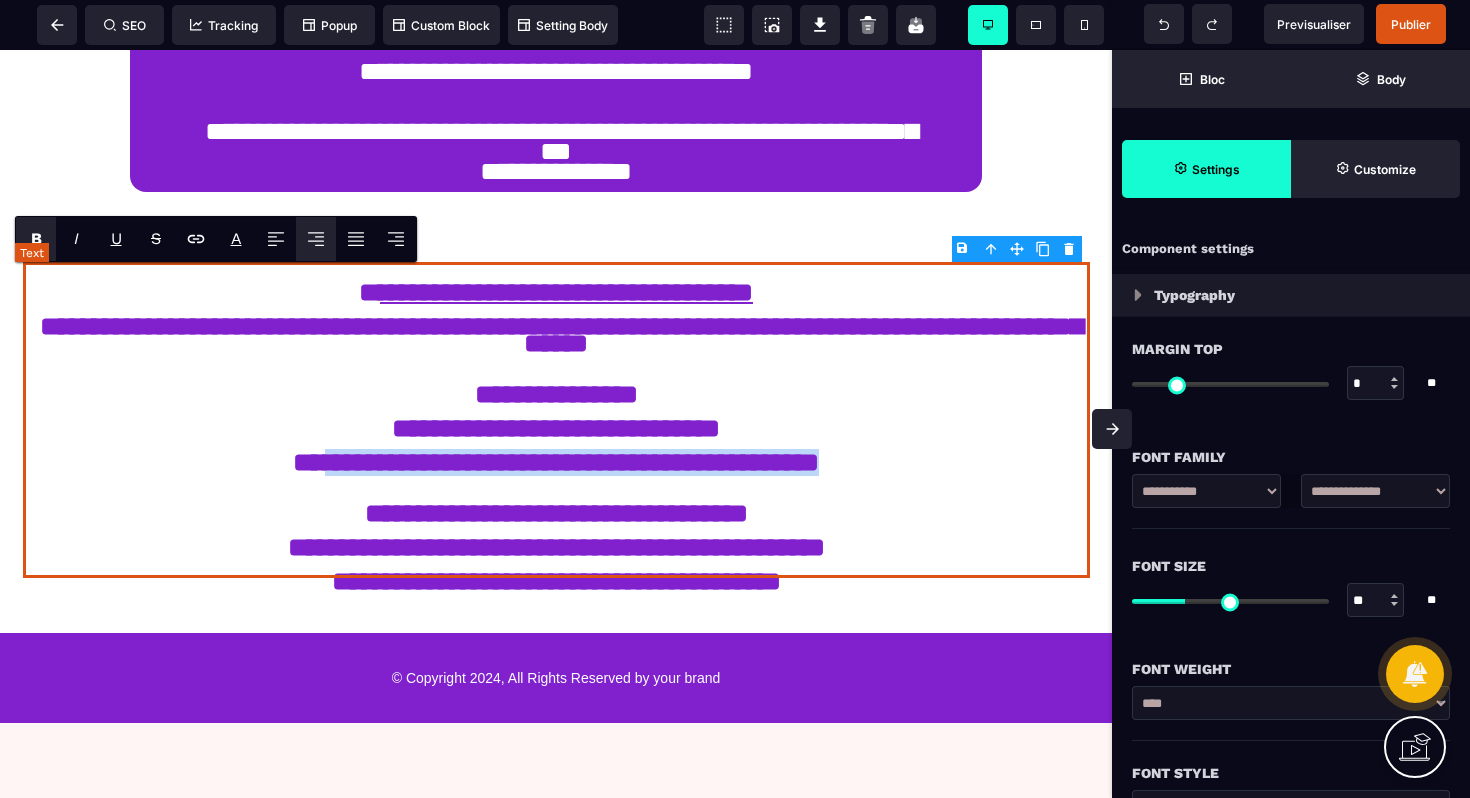 paste 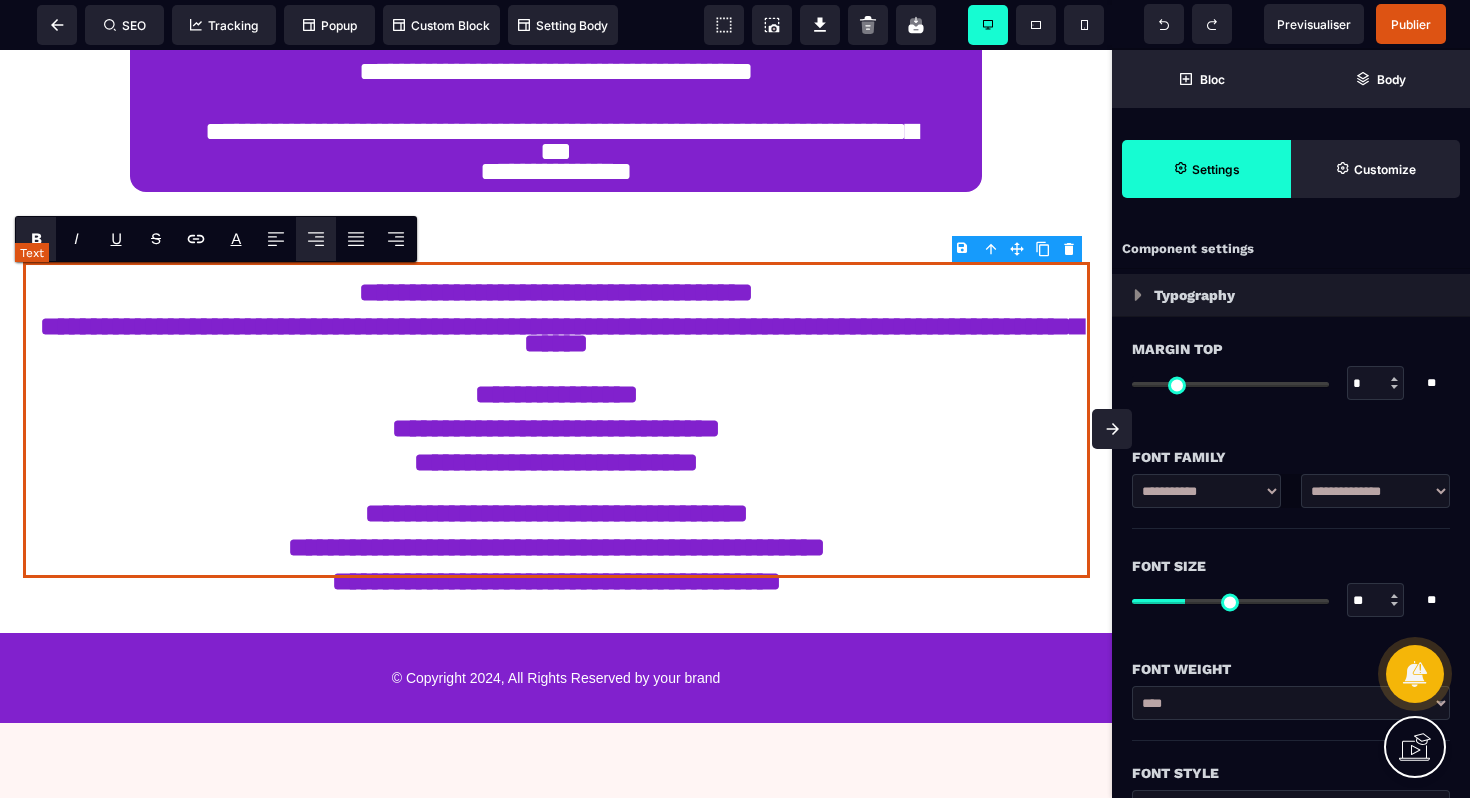 click on "**********" at bounding box center [556, 420] 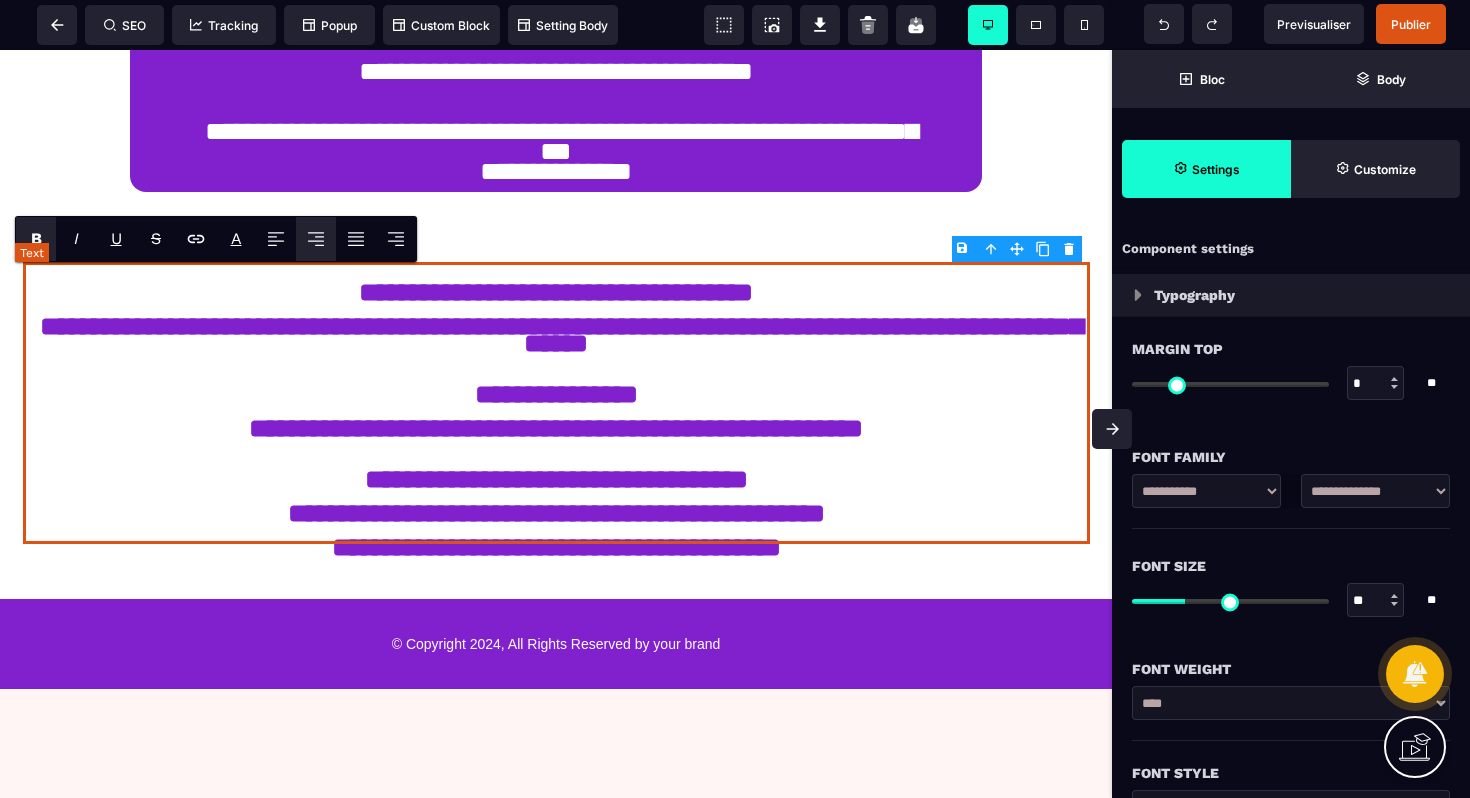 click on "**********" at bounding box center (556, 403) 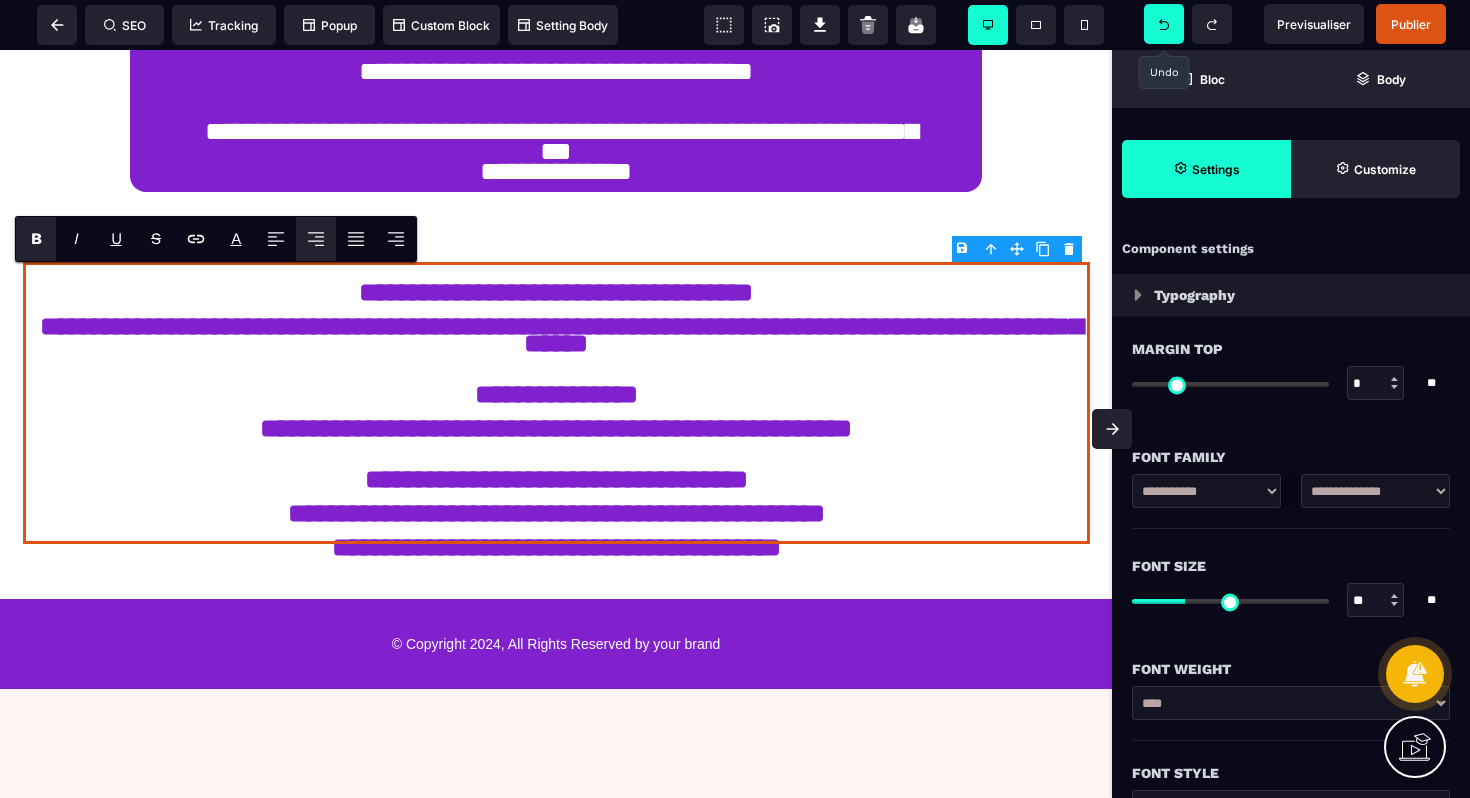 click at bounding box center (1164, 24) 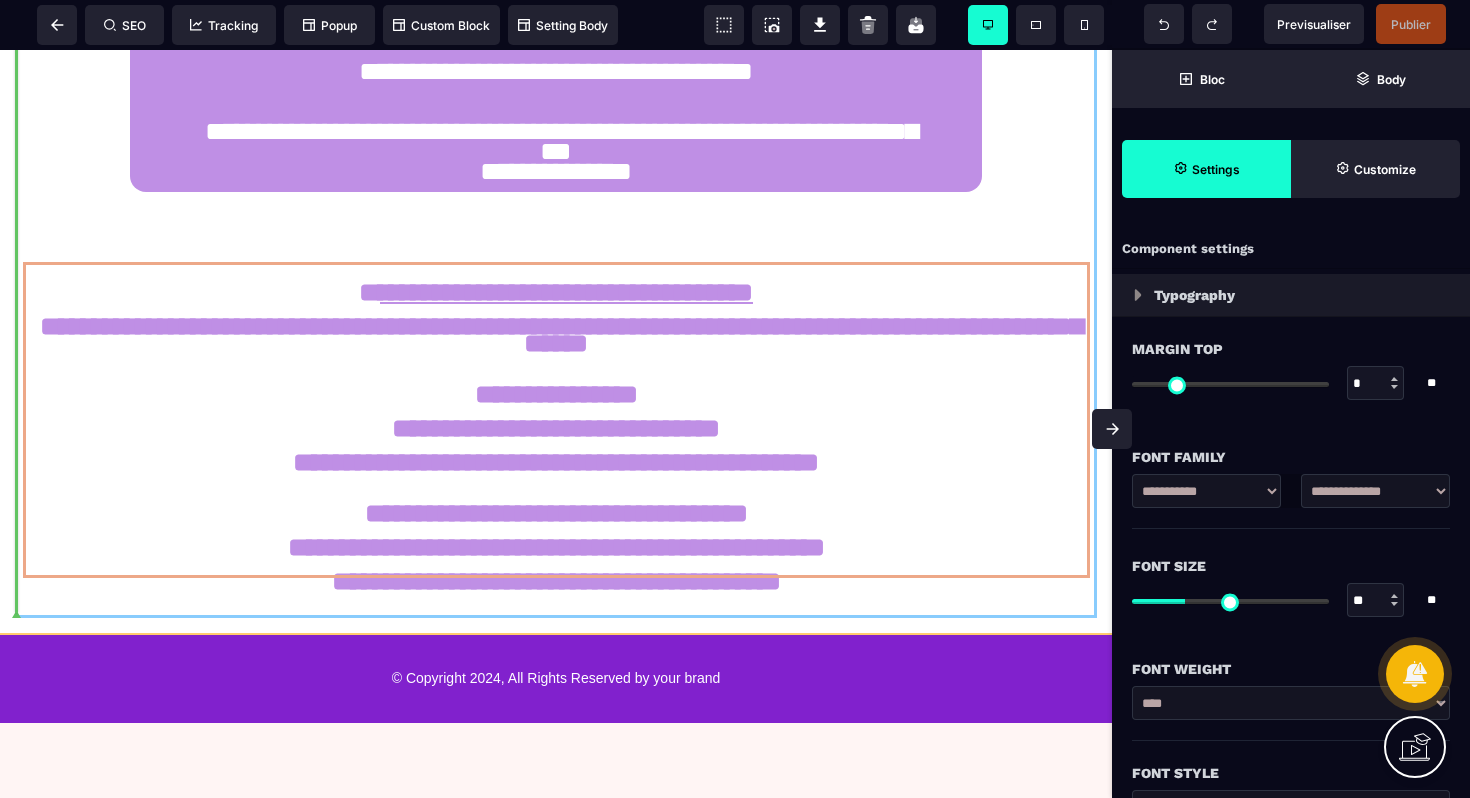 drag, startPoint x: 804, startPoint y: 447, endPoint x: 483, endPoint y: 457, distance: 321.15573 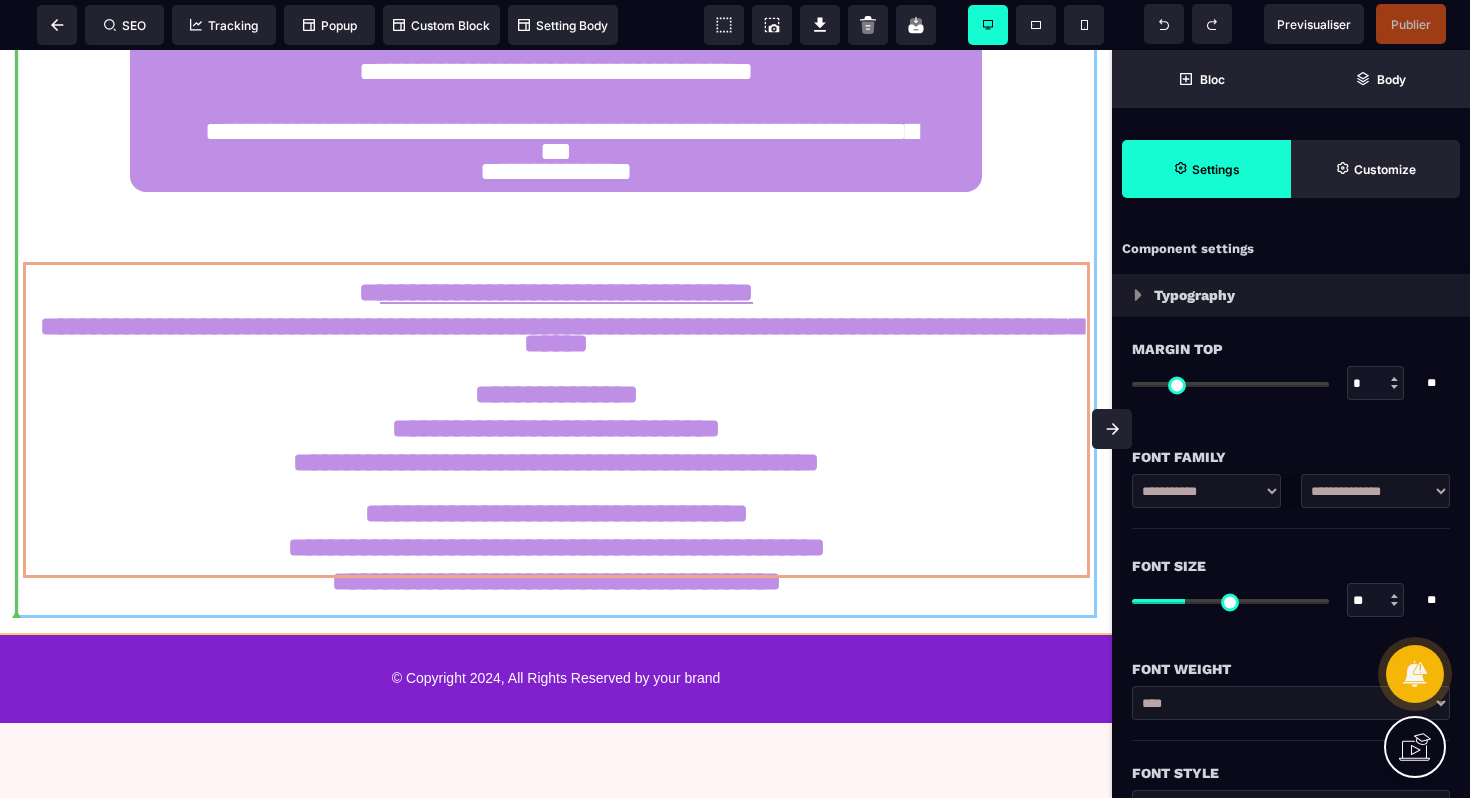 click on "**********" at bounding box center (556, 97) 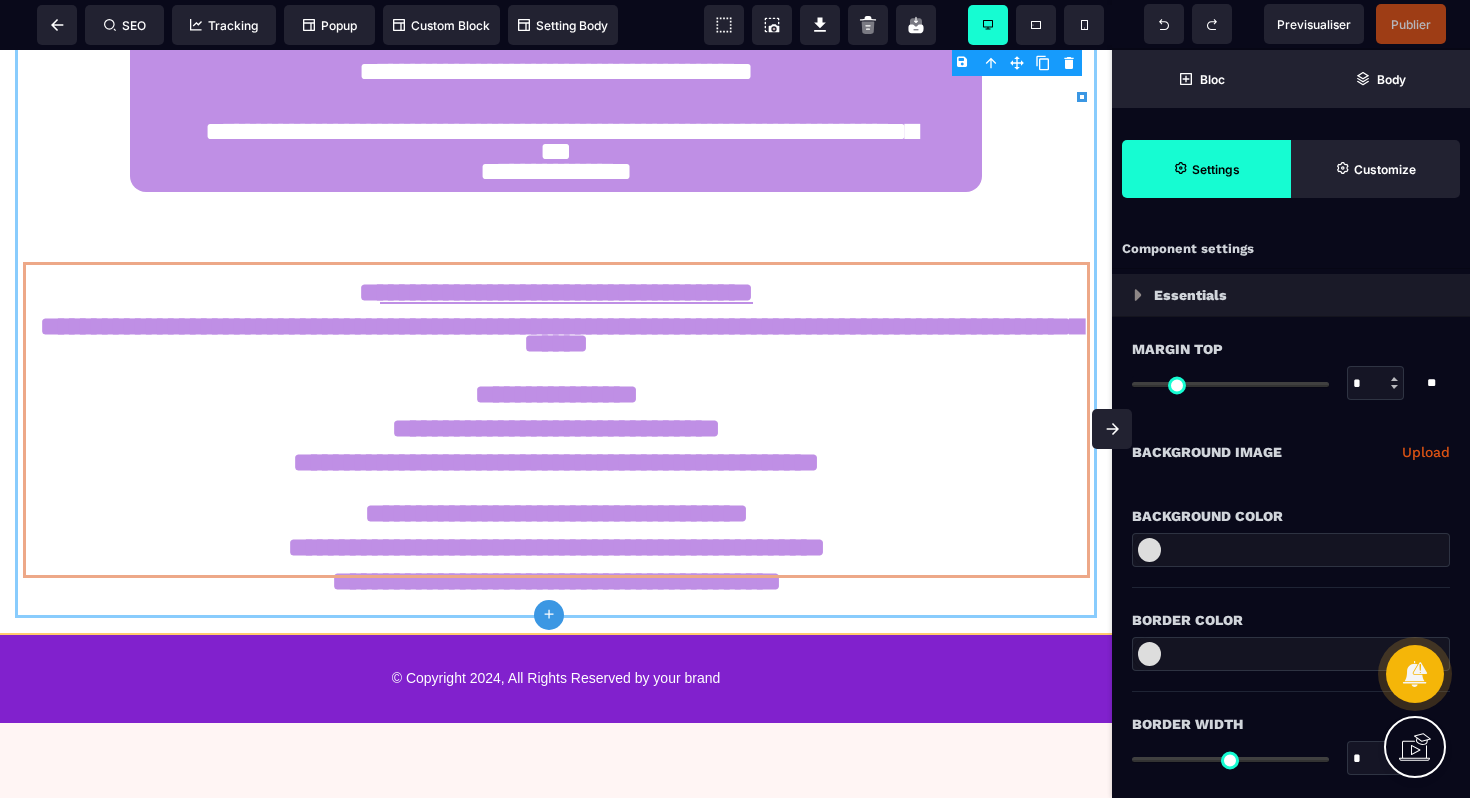 type on "*" 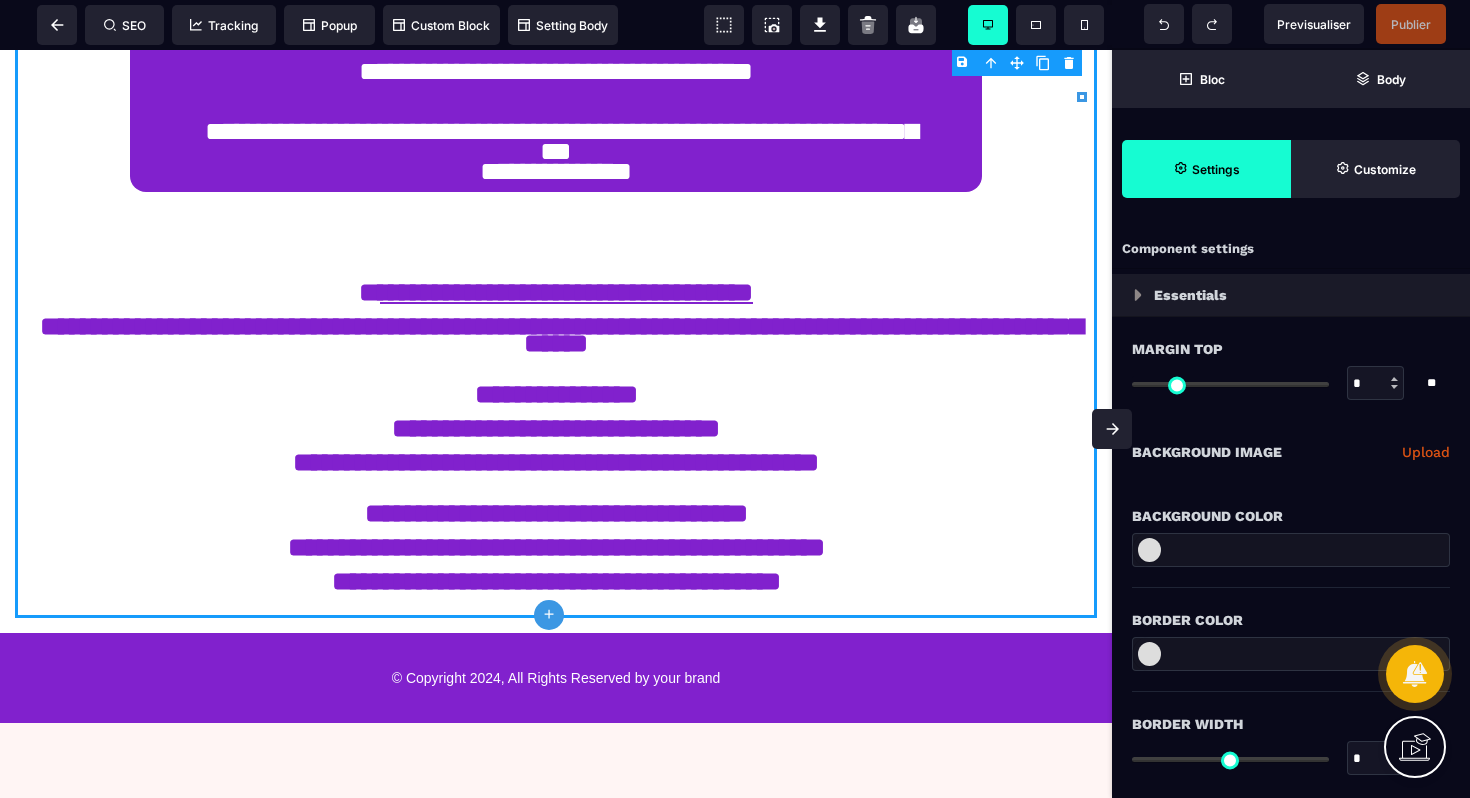 select on "**" 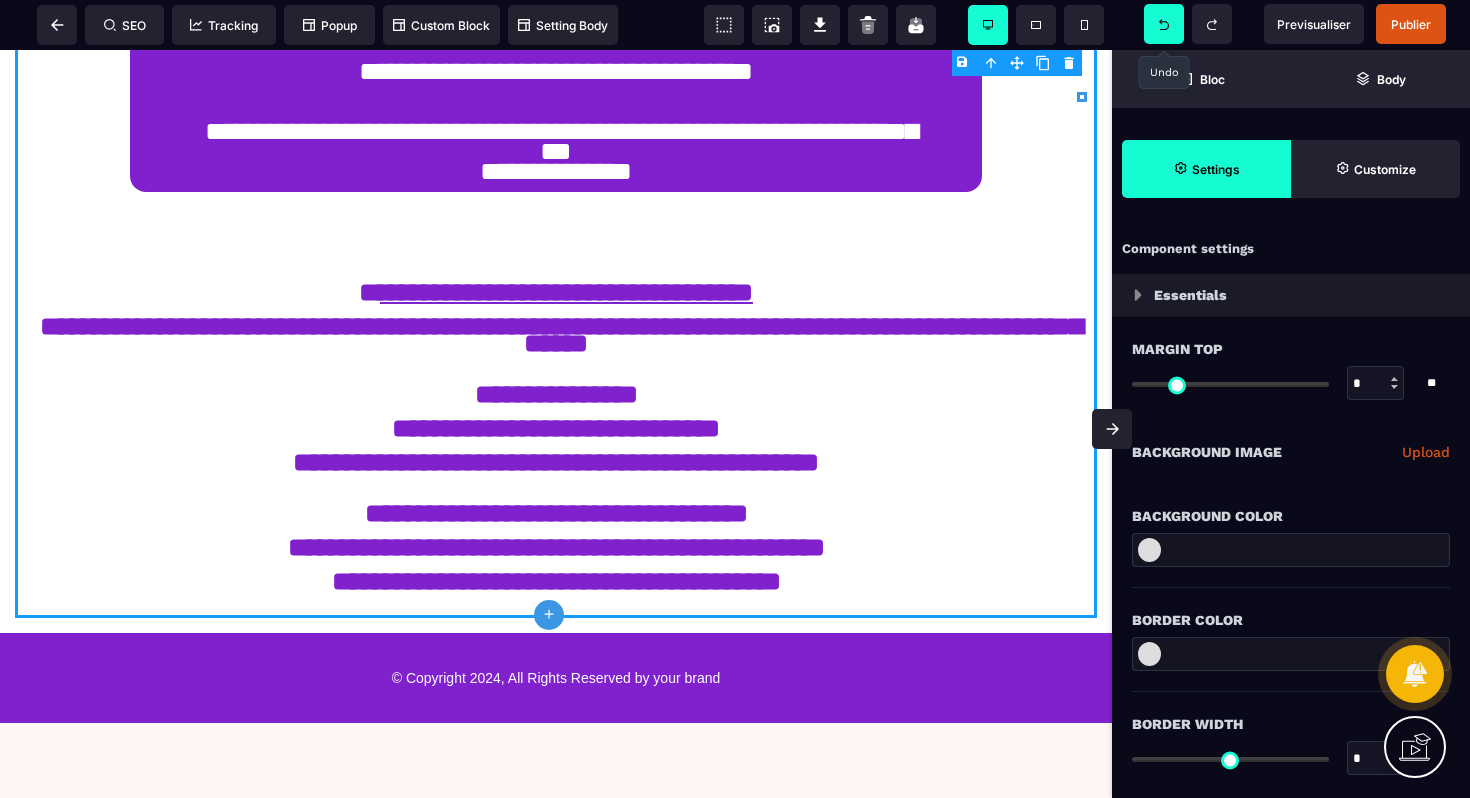 click at bounding box center [1164, 24] 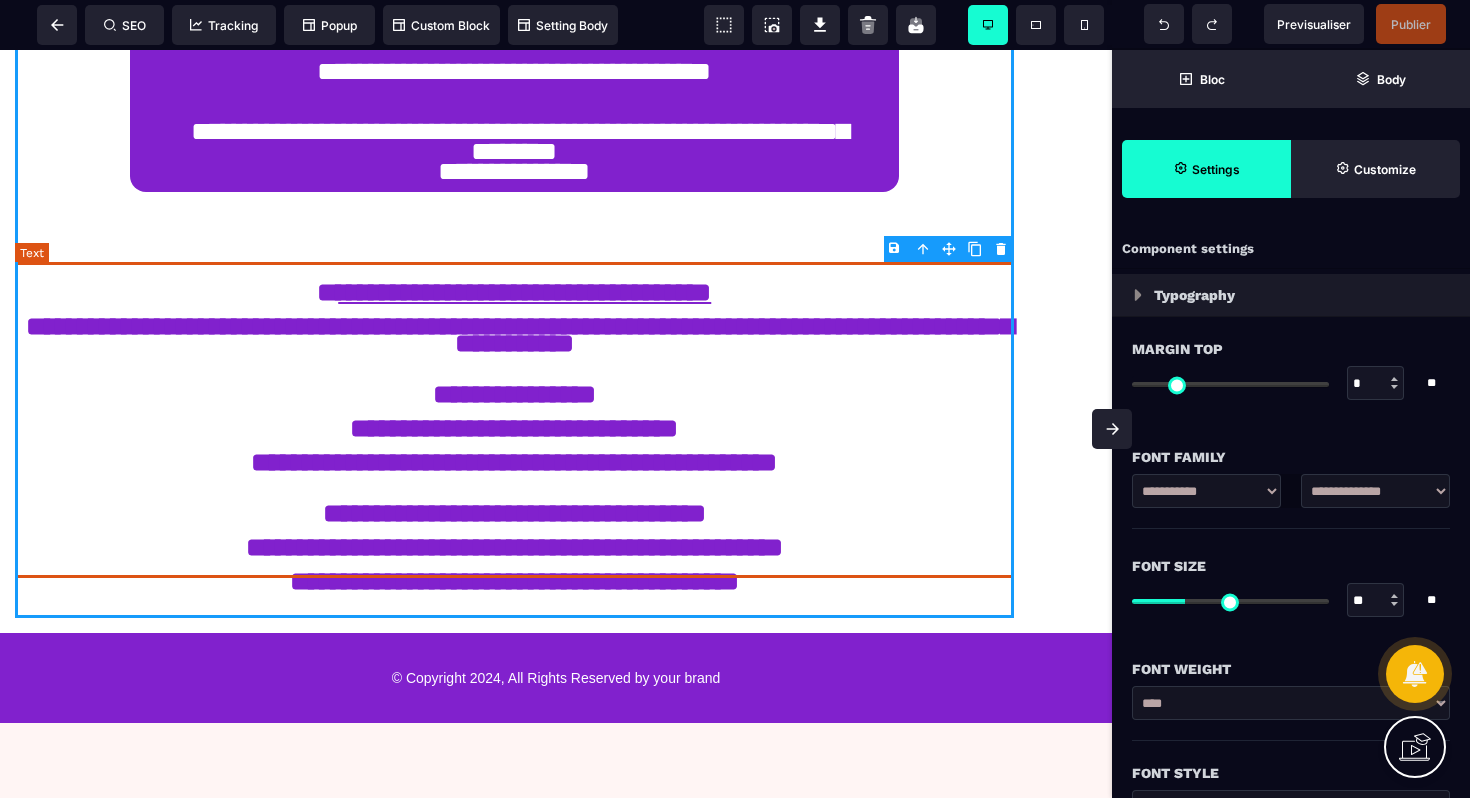 click on "**********" at bounding box center (514, 420) 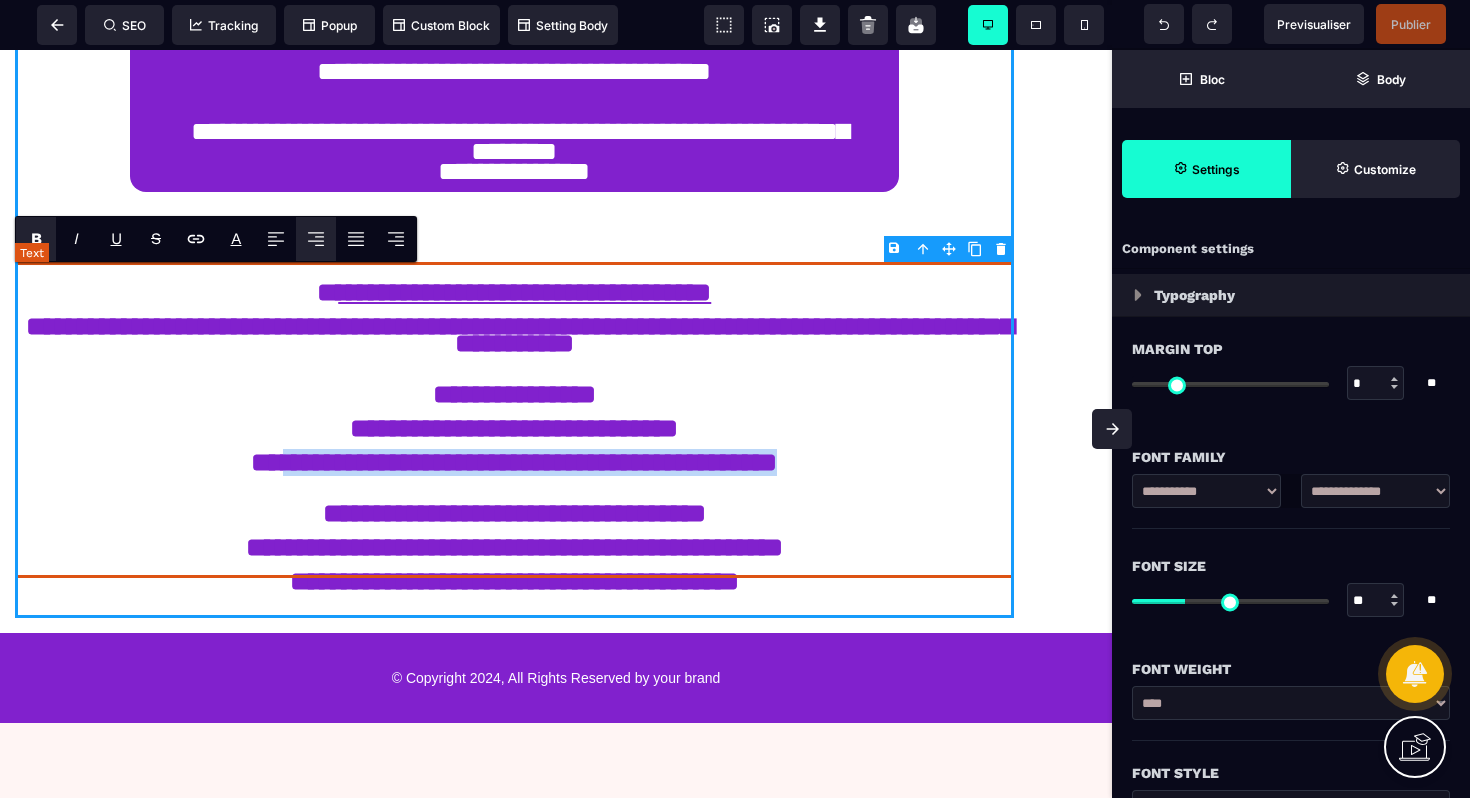 drag, startPoint x: 760, startPoint y: 449, endPoint x: 309, endPoint y: 453, distance: 451.01773 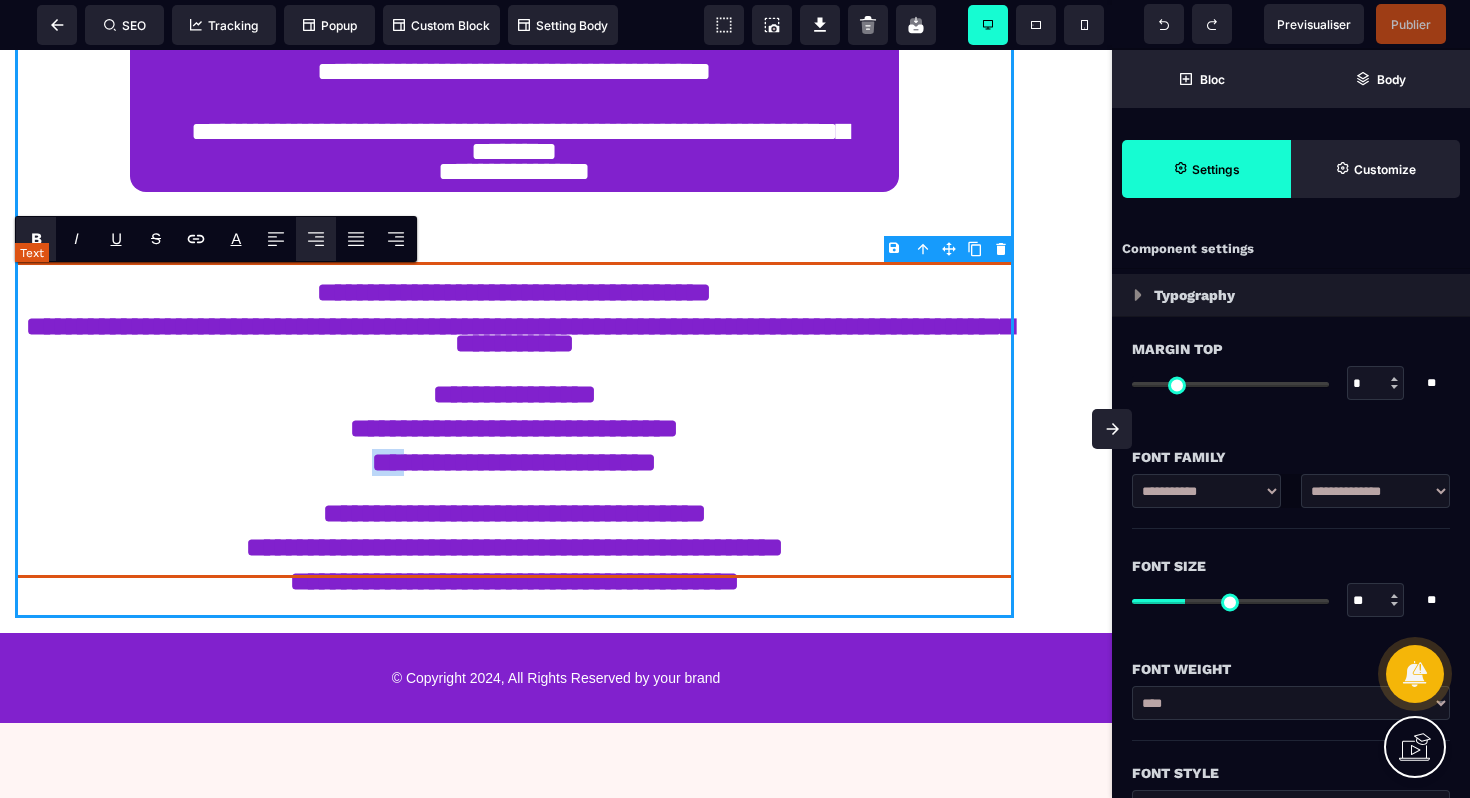 drag, startPoint x: 399, startPoint y: 439, endPoint x: 374, endPoint y: 441, distance: 25.079872 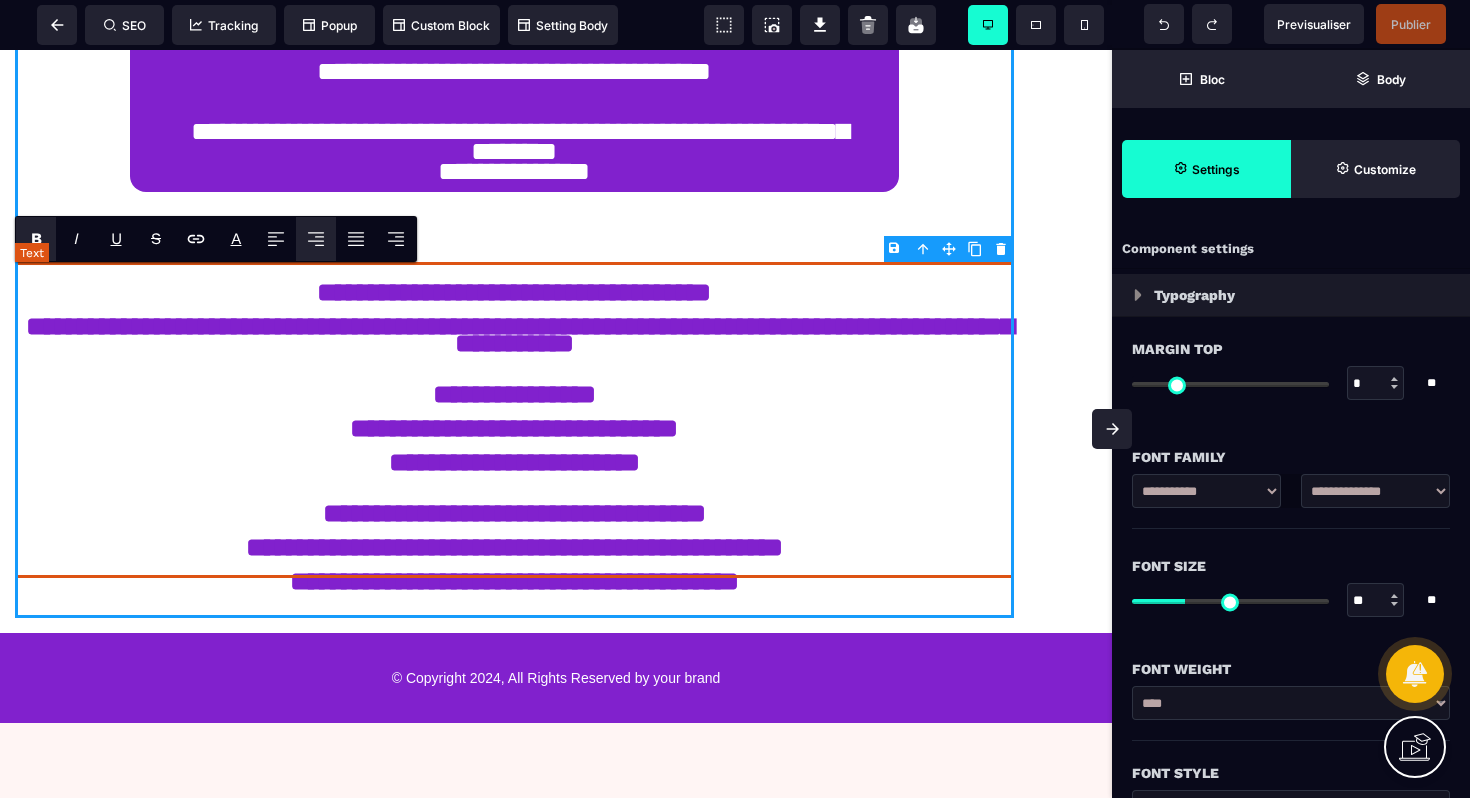 click on "**********" at bounding box center [514, 420] 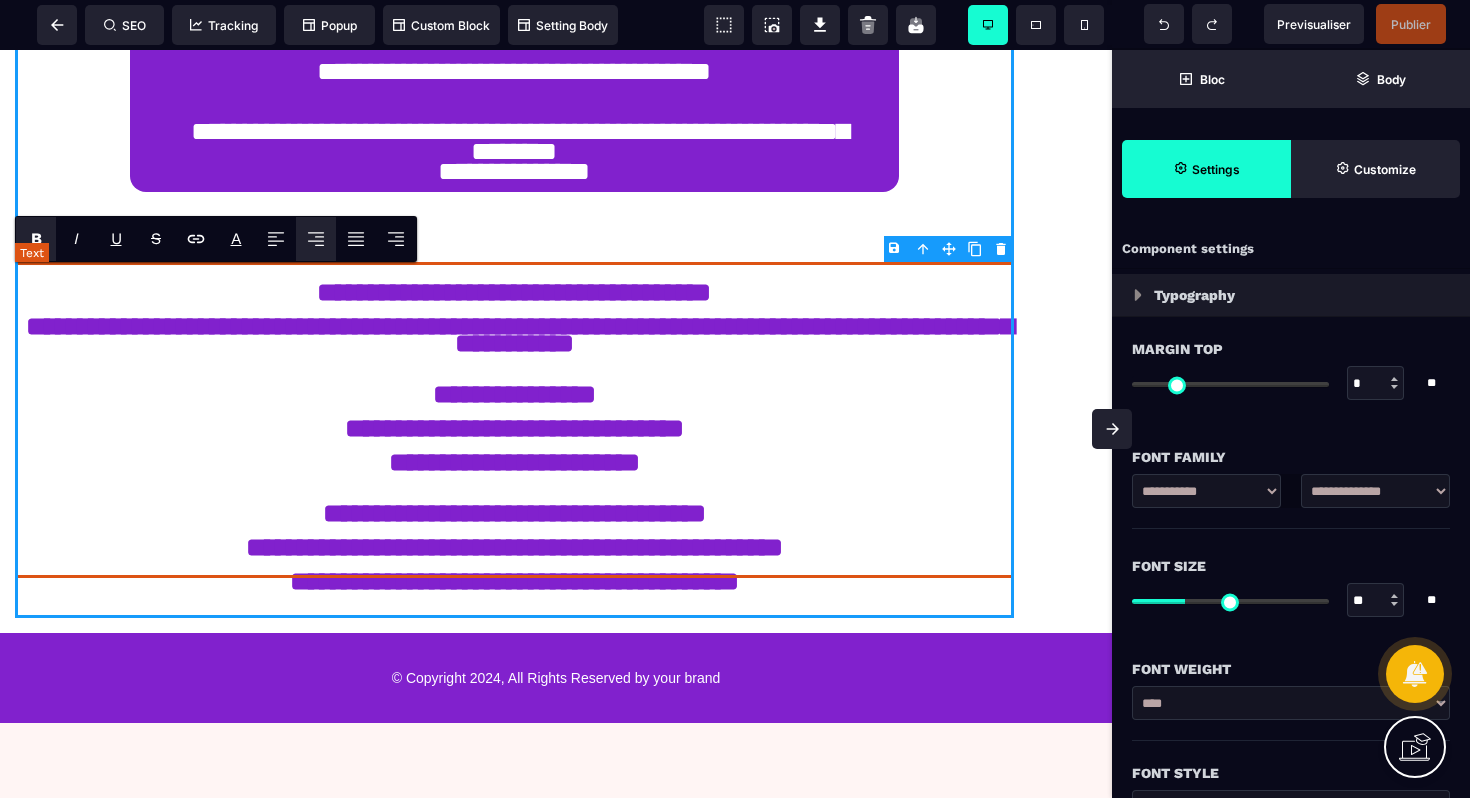 click on "**********" at bounding box center [514, 420] 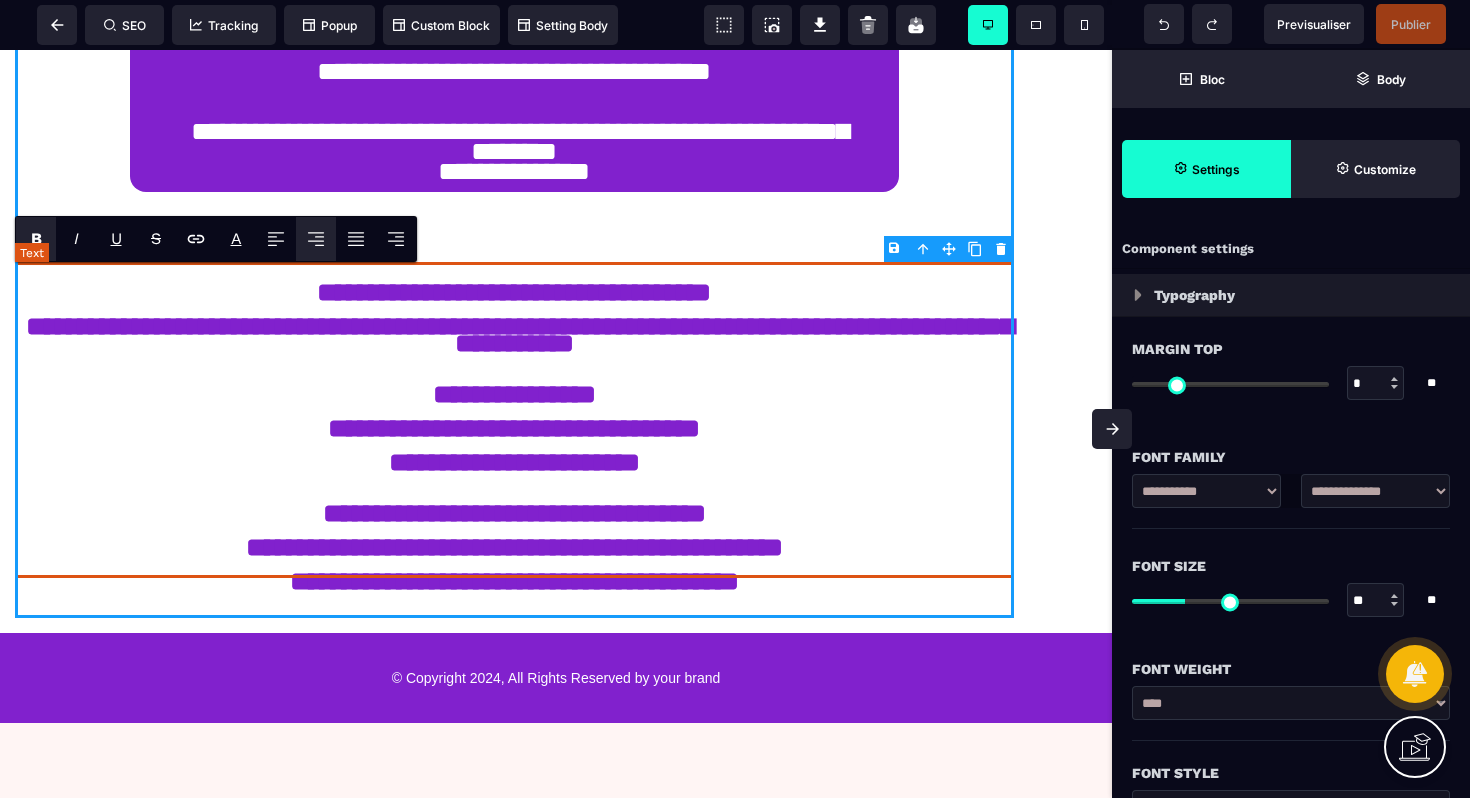 click on "**********" at bounding box center (514, 420) 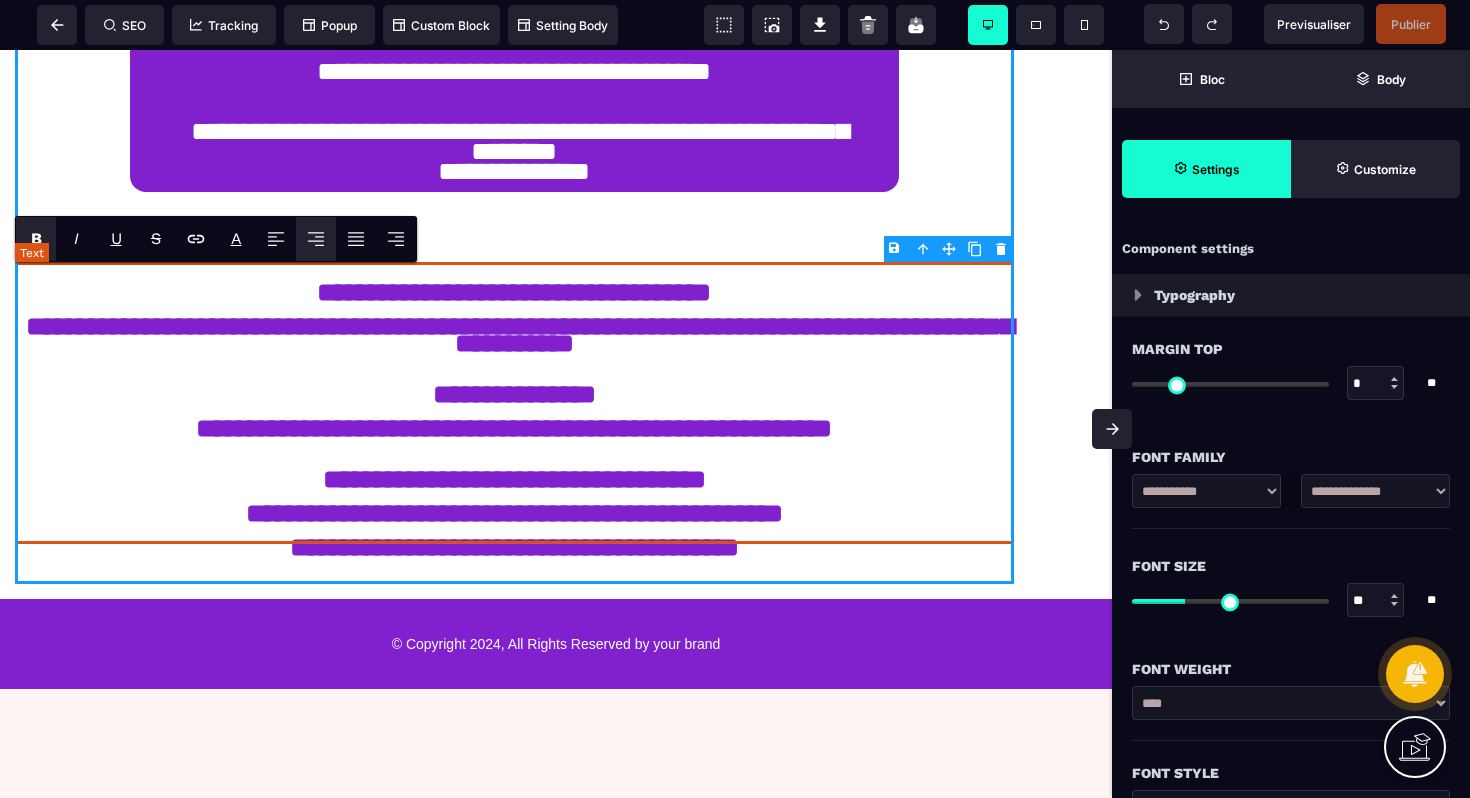 click on "**********" at bounding box center [514, 403] 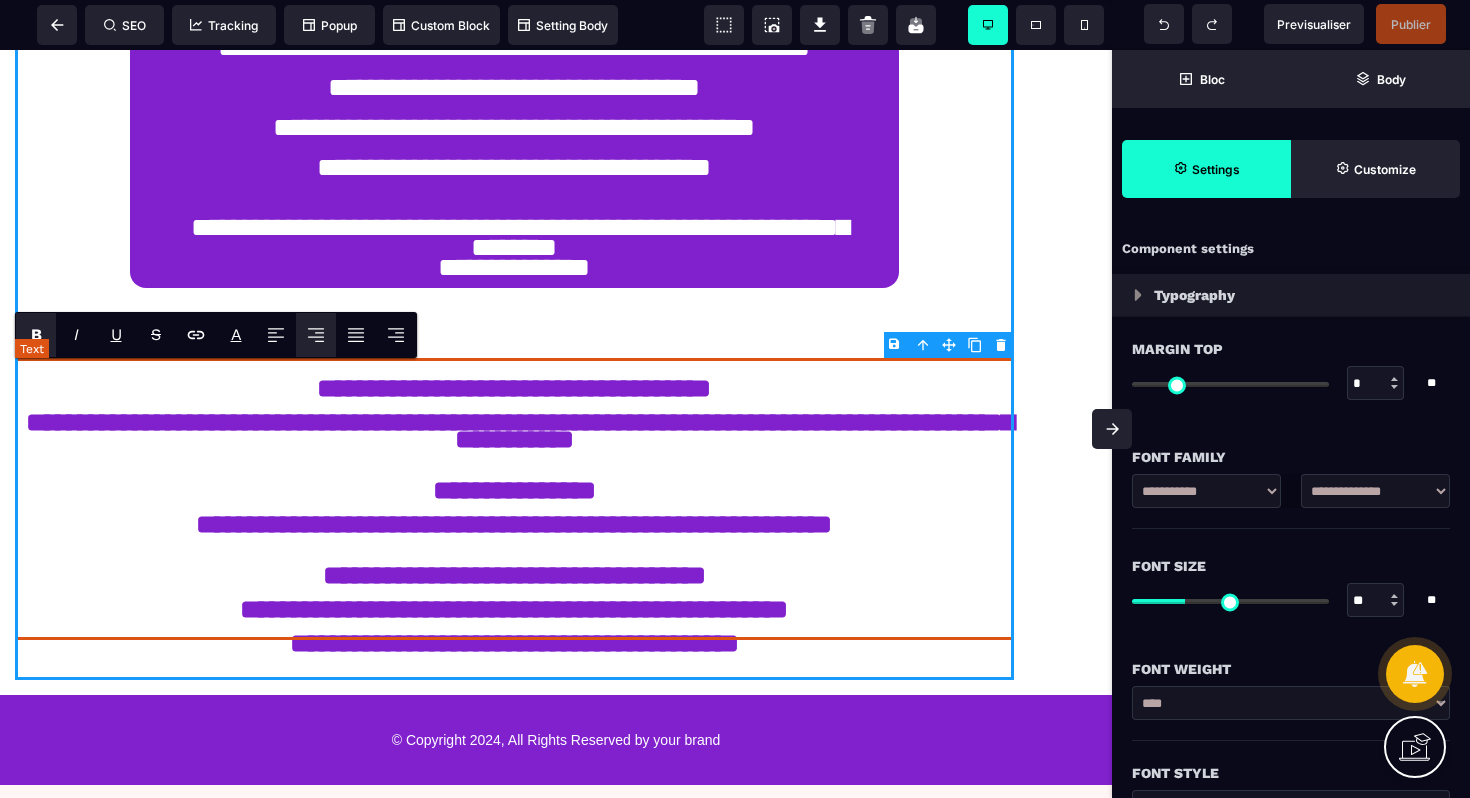 scroll, scrollTop: 469, scrollLeft: 0, axis: vertical 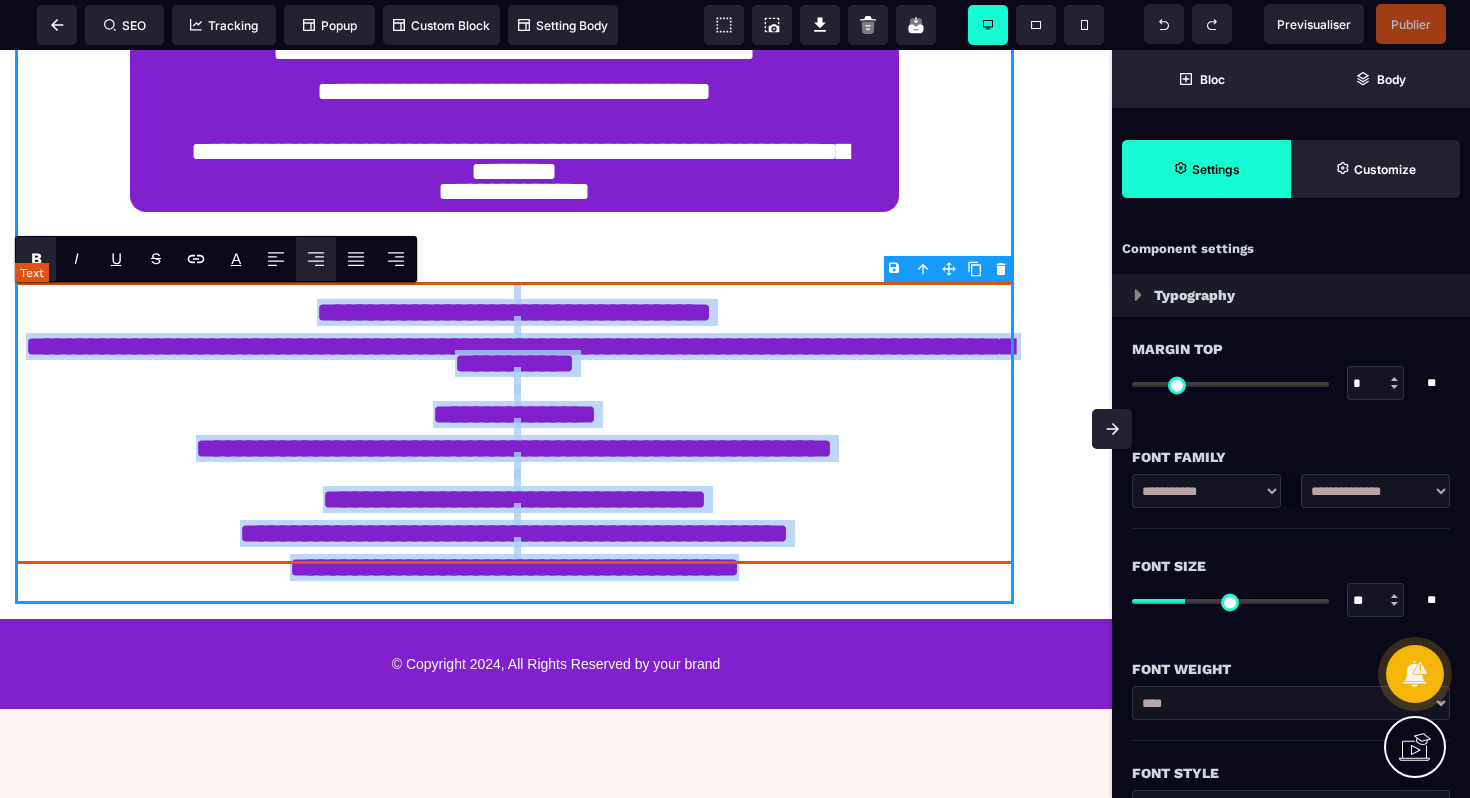 drag, startPoint x: 763, startPoint y: 551, endPoint x: 325, endPoint y: 302, distance: 503.83032 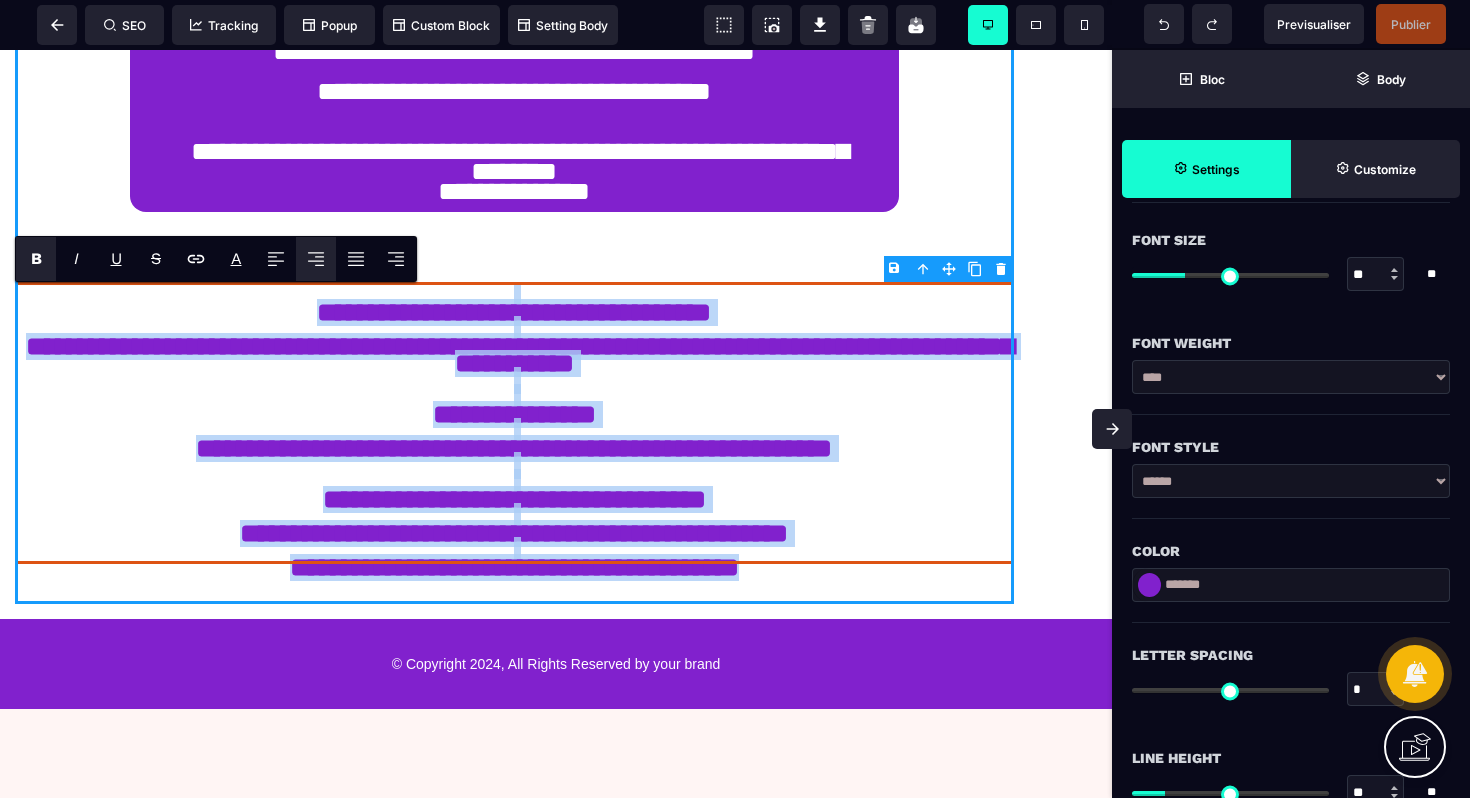 scroll, scrollTop: 350, scrollLeft: 0, axis: vertical 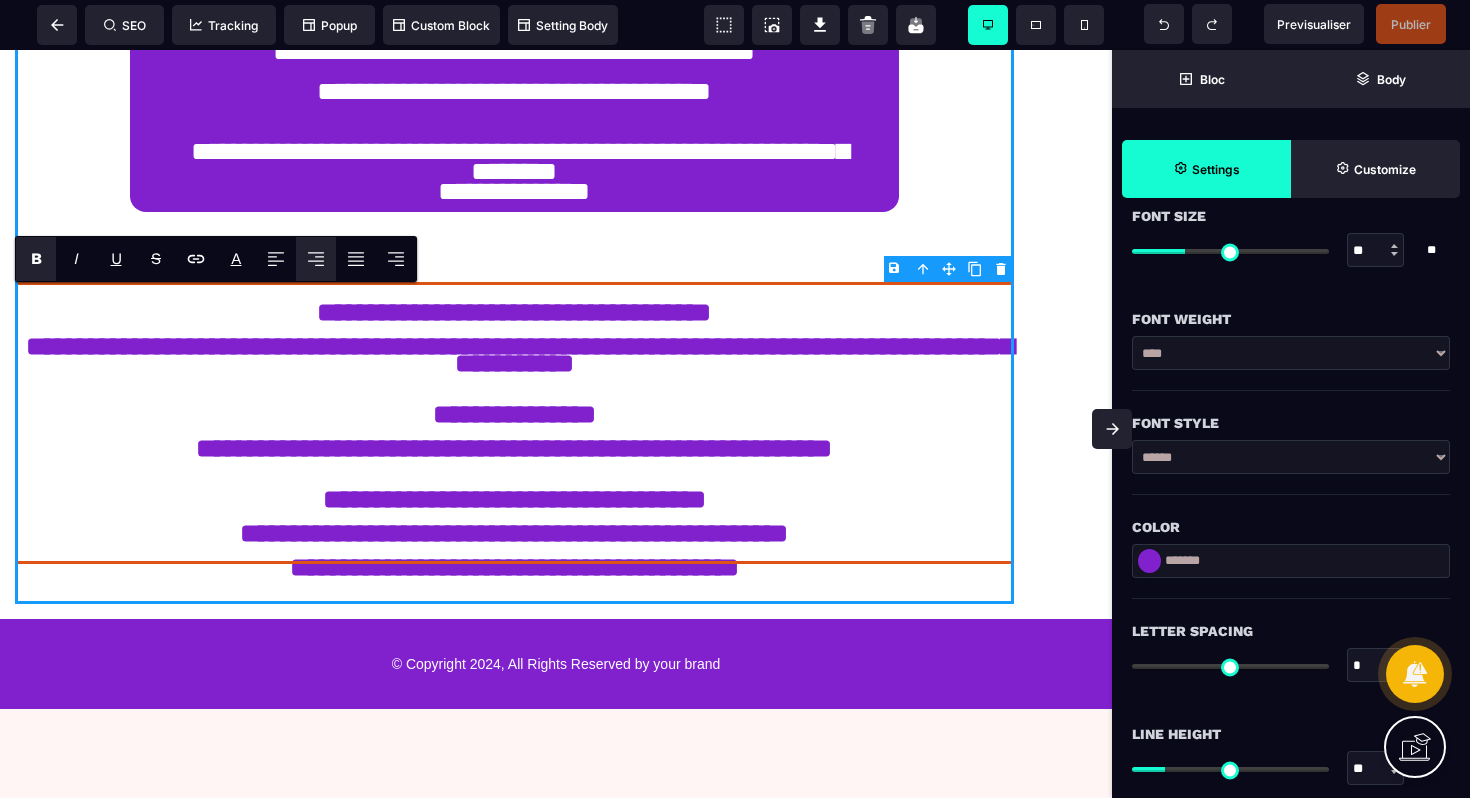 click at bounding box center [1149, 561] 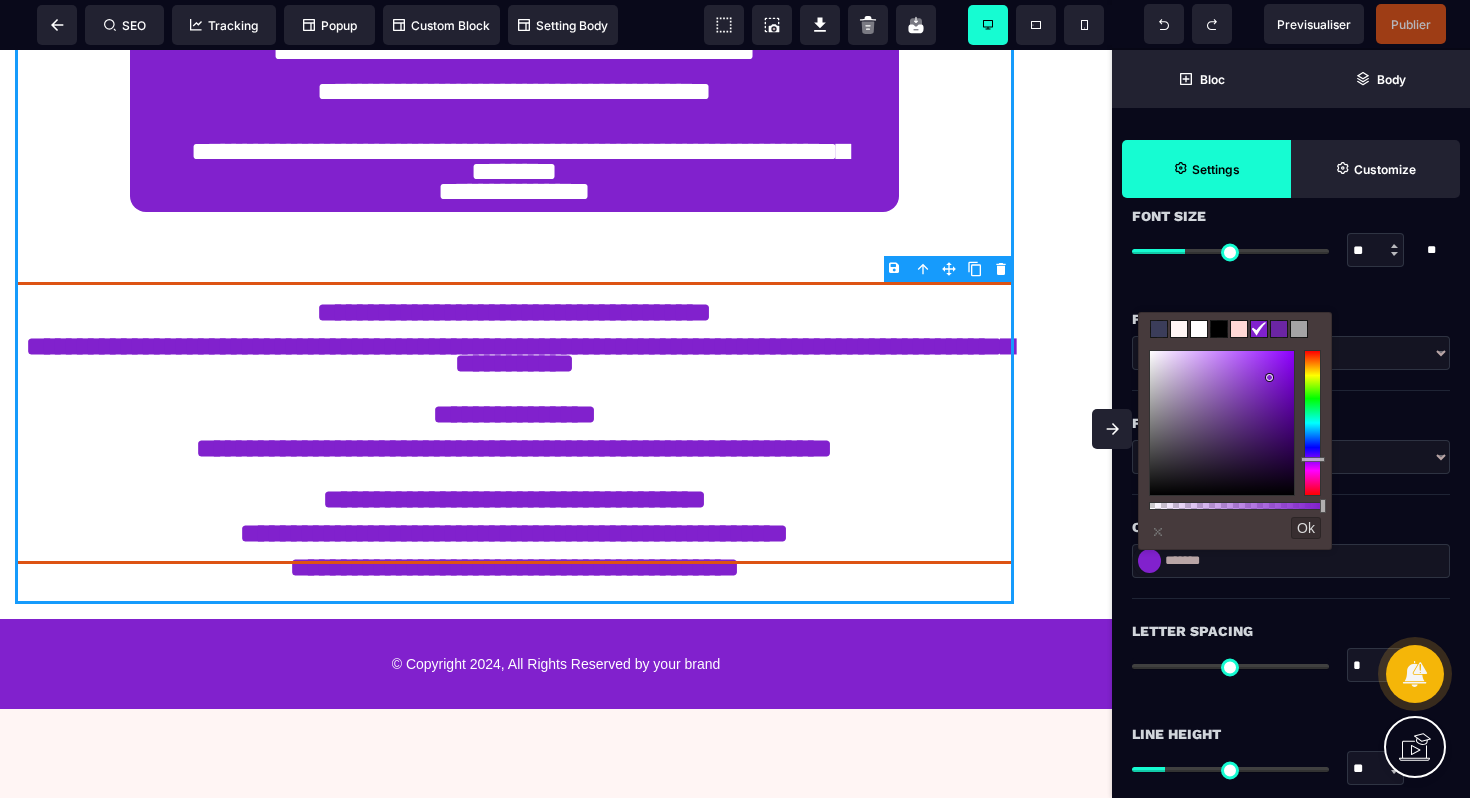 click at bounding box center [1219, 329] 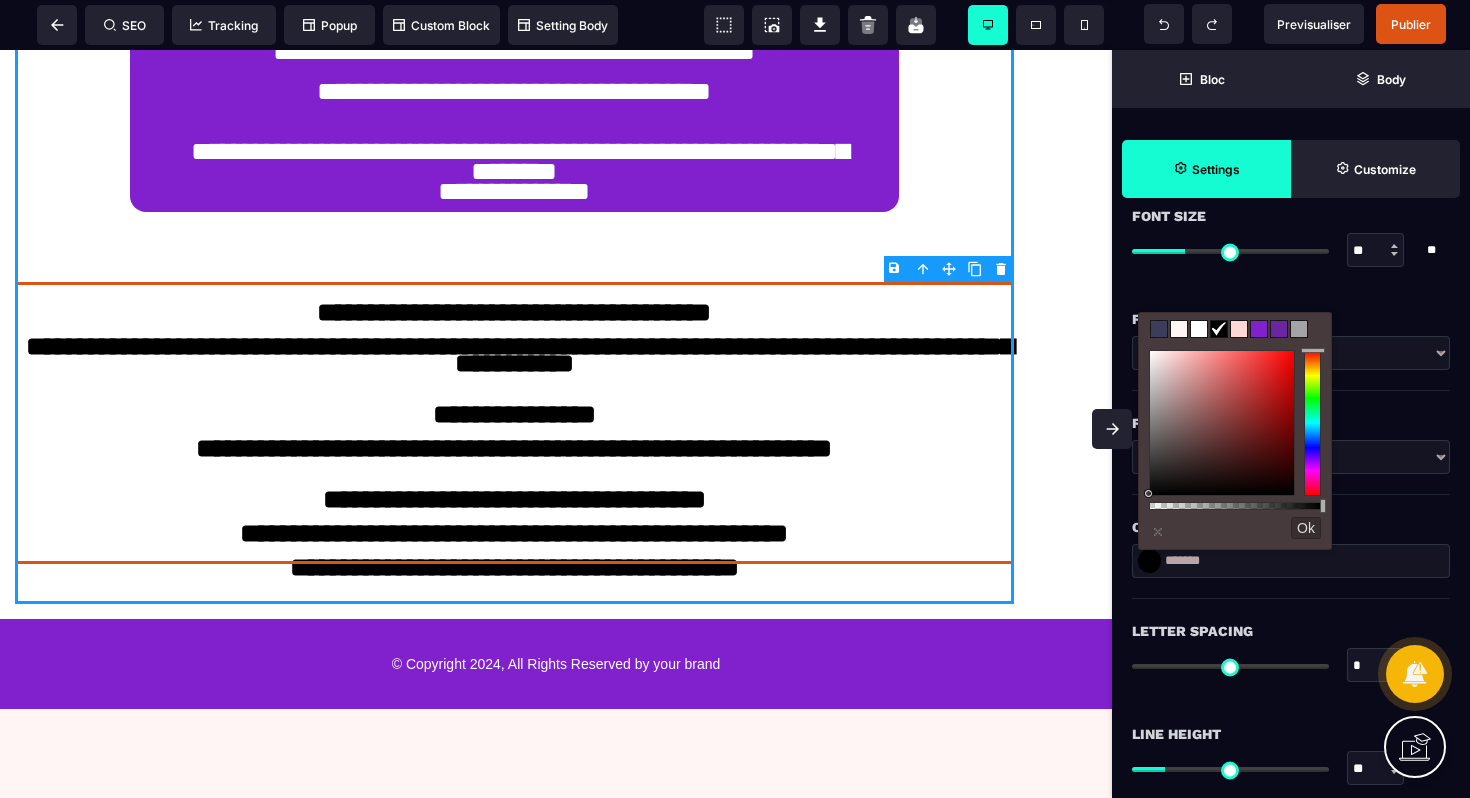 click on "Ok" at bounding box center [1306, 528] 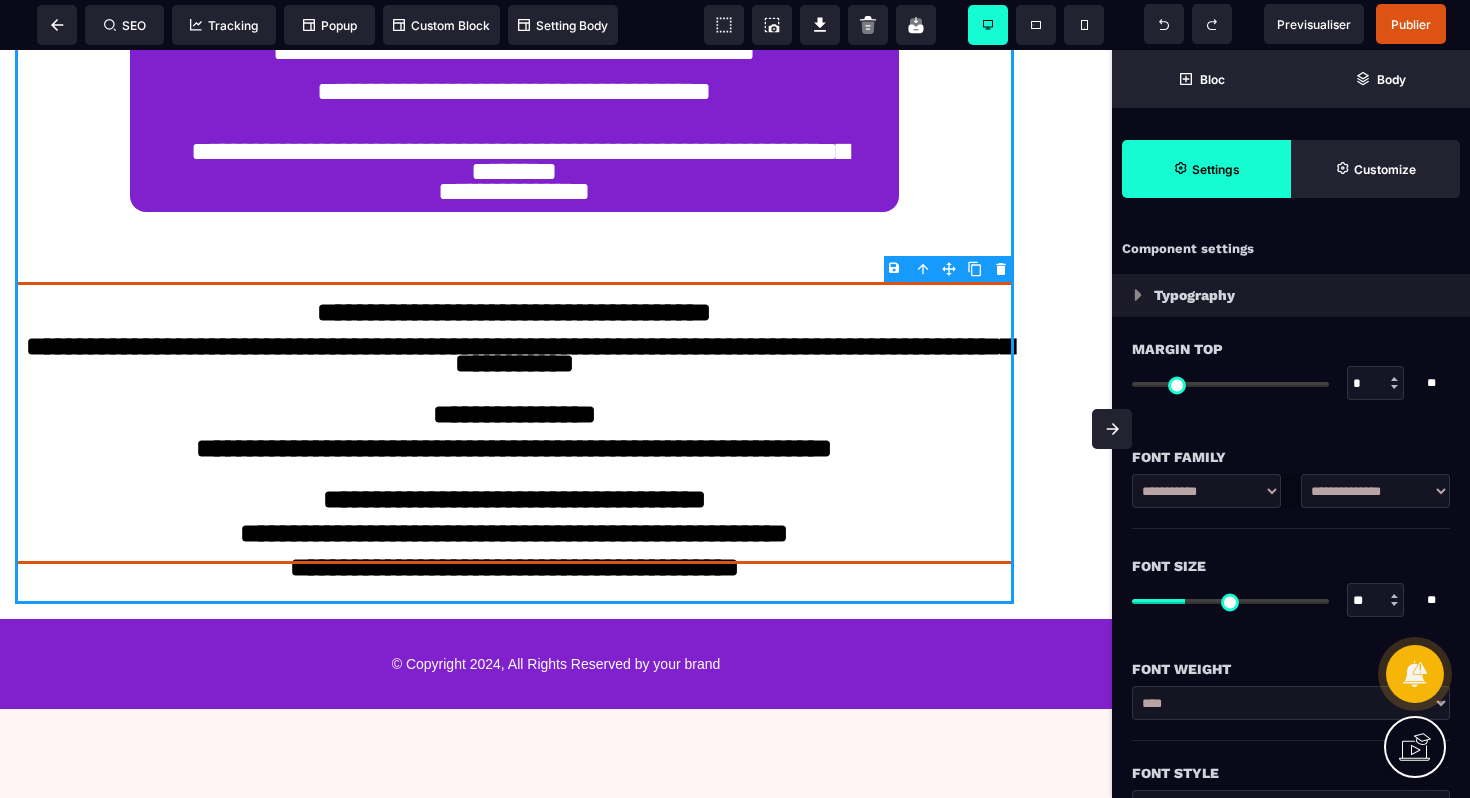 scroll, scrollTop: 158, scrollLeft: 0, axis: vertical 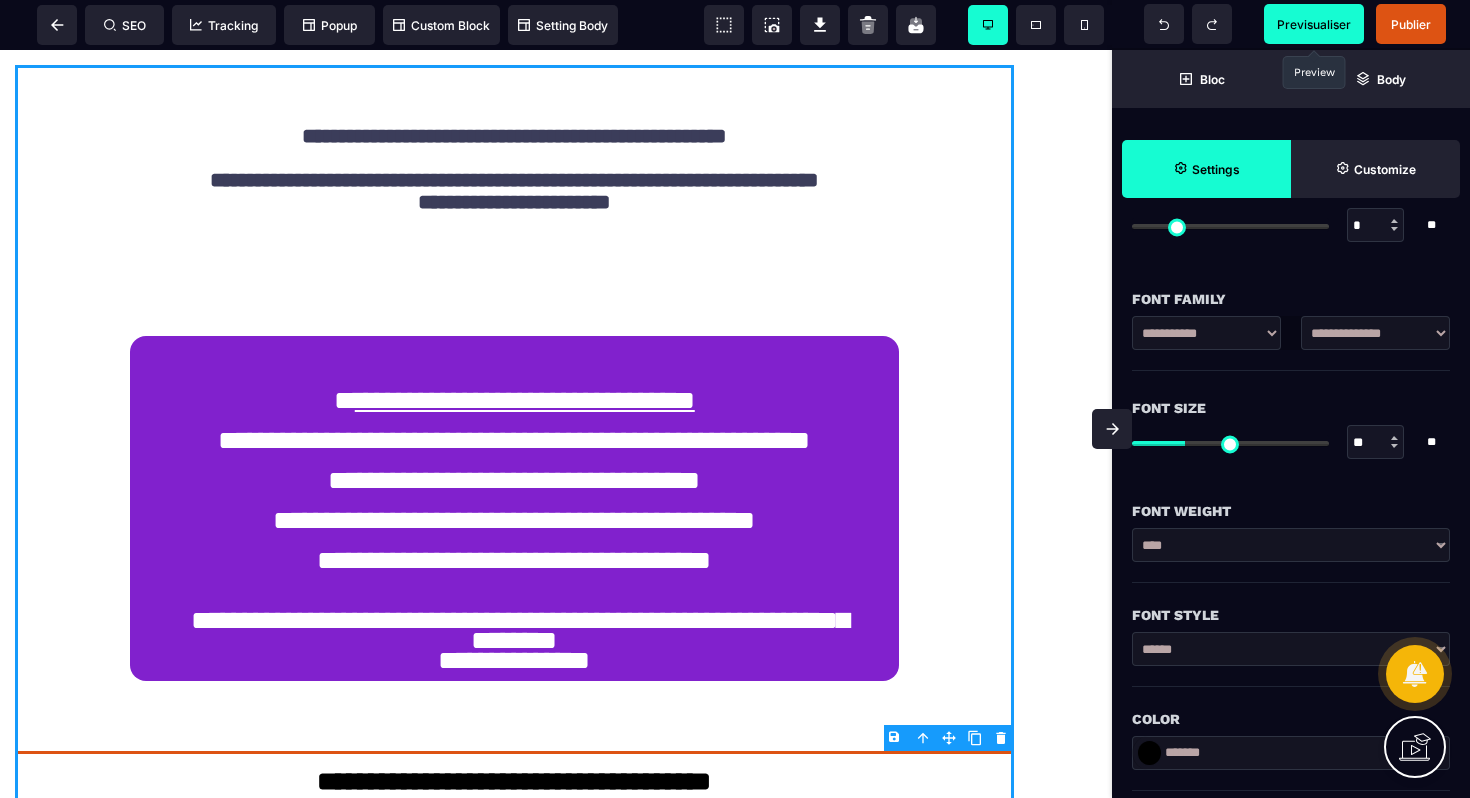 click on "Previsualiser" at bounding box center [1314, 24] 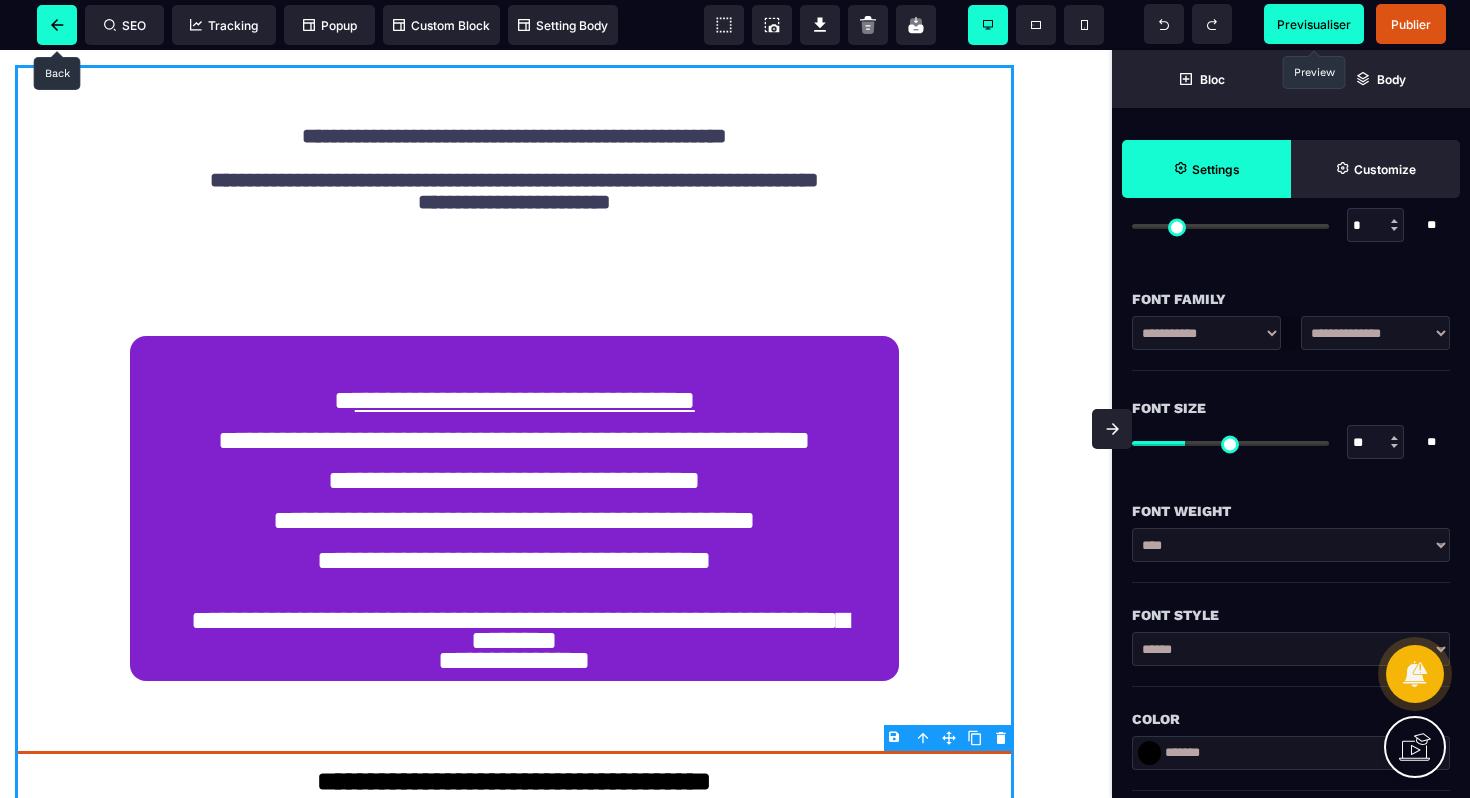 click 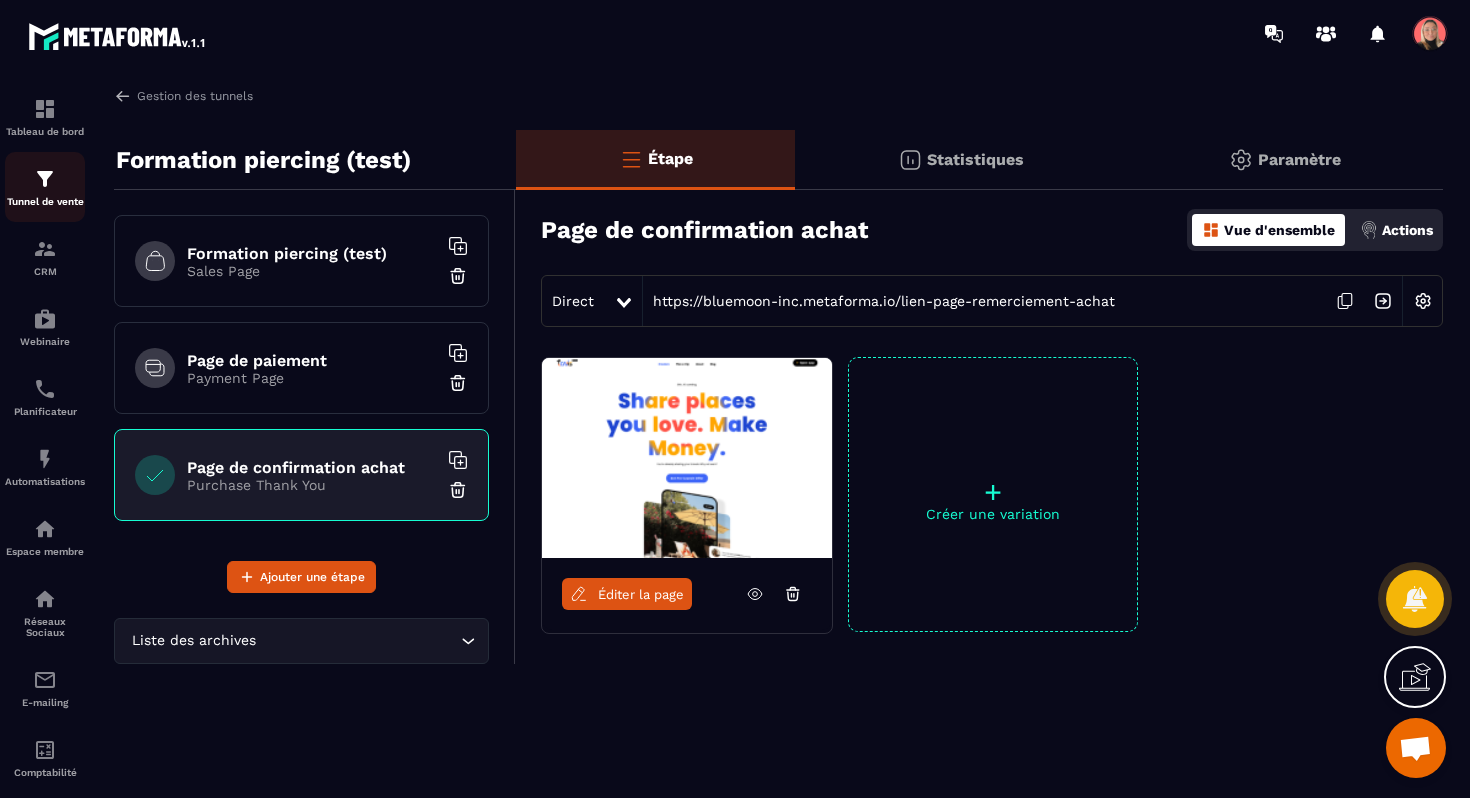 click on "Tunnel de vente" at bounding box center (45, 187) 